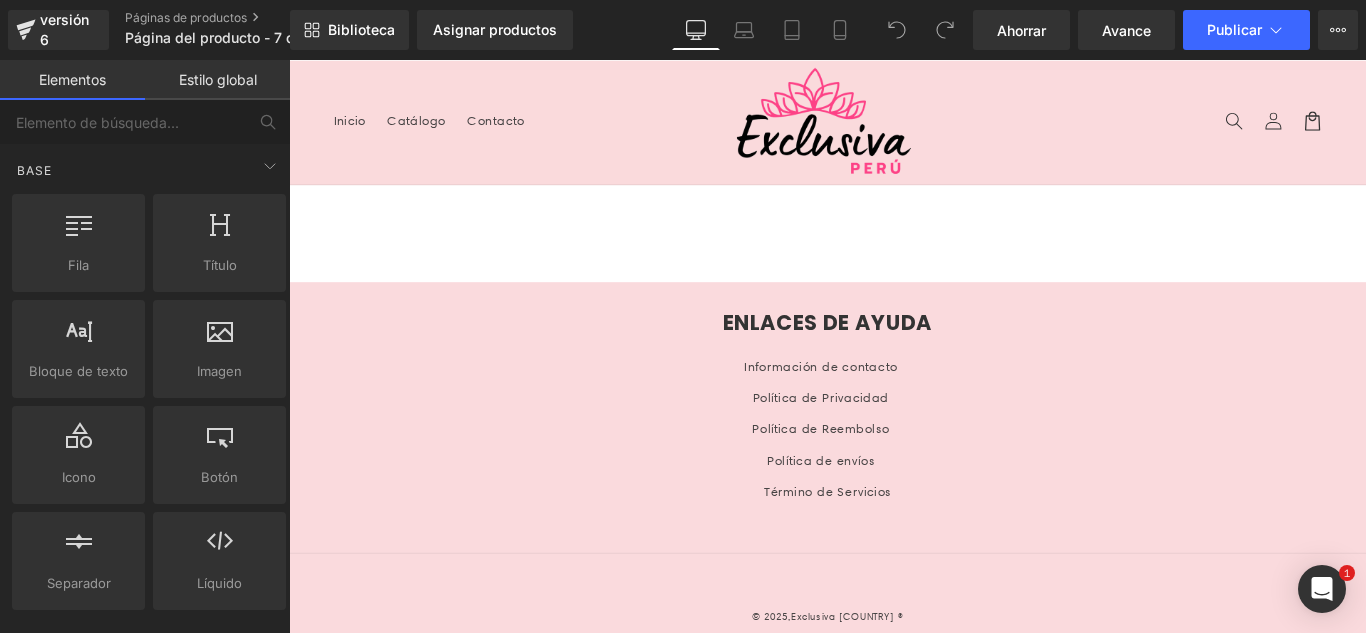 scroll, scrollTop: 0, scrollLeft: 0, axis: both 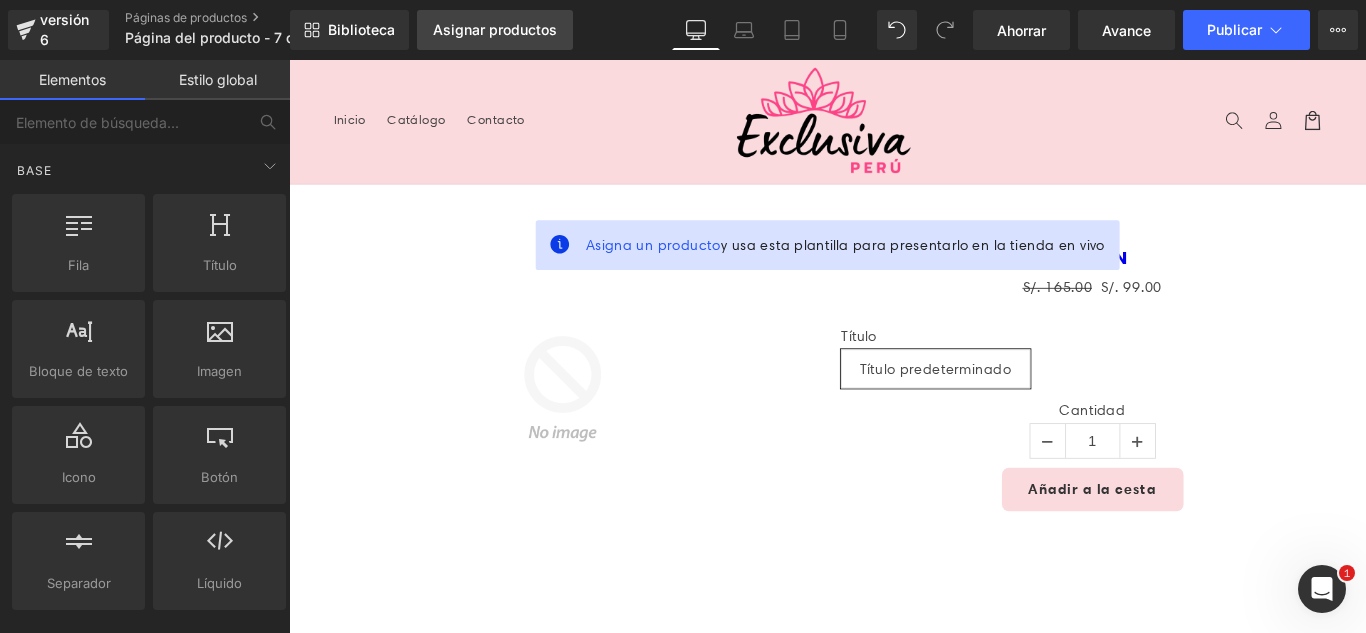 click on "Asignar productos" at bounding box center [495, 29] 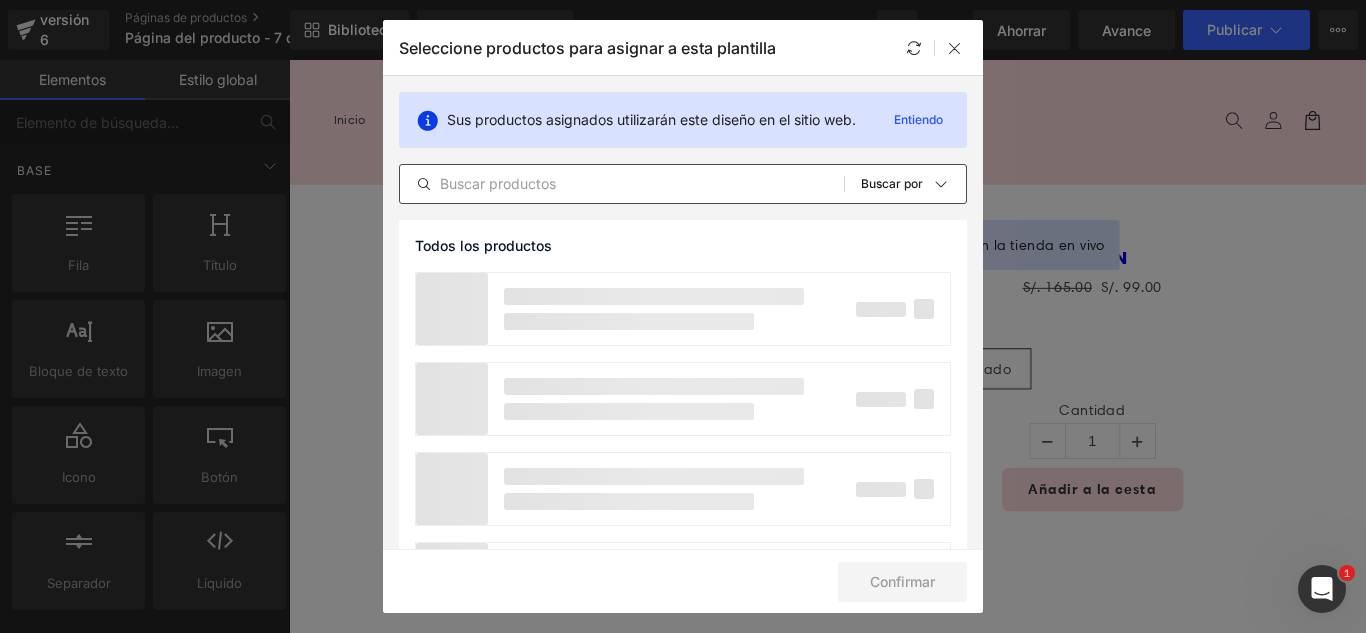 click at bounding box center [622, 184] 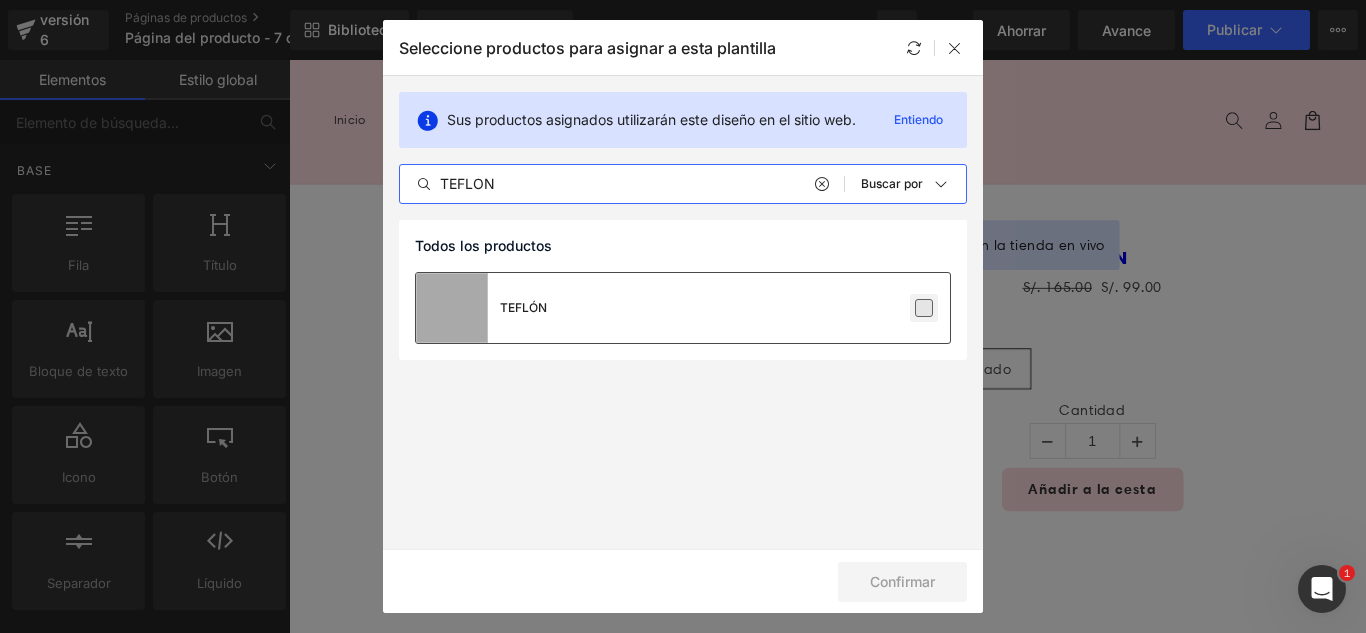 type on "TEFLON" 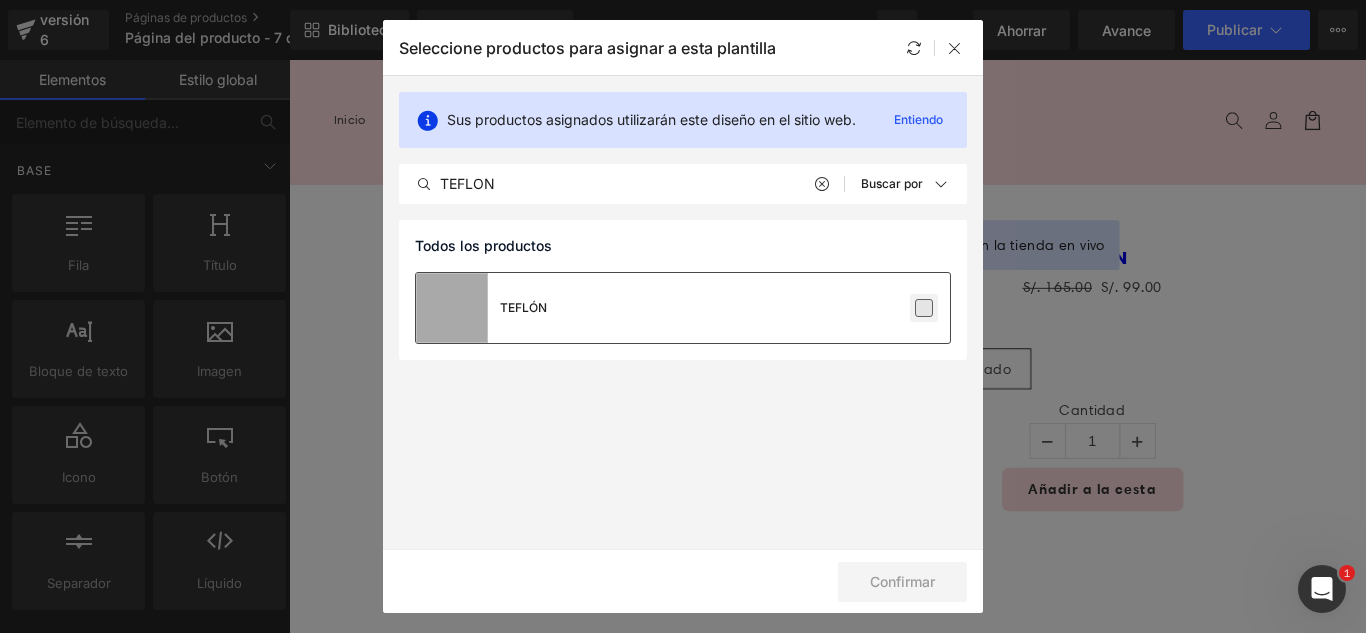 click at bounding box center (924, 308) 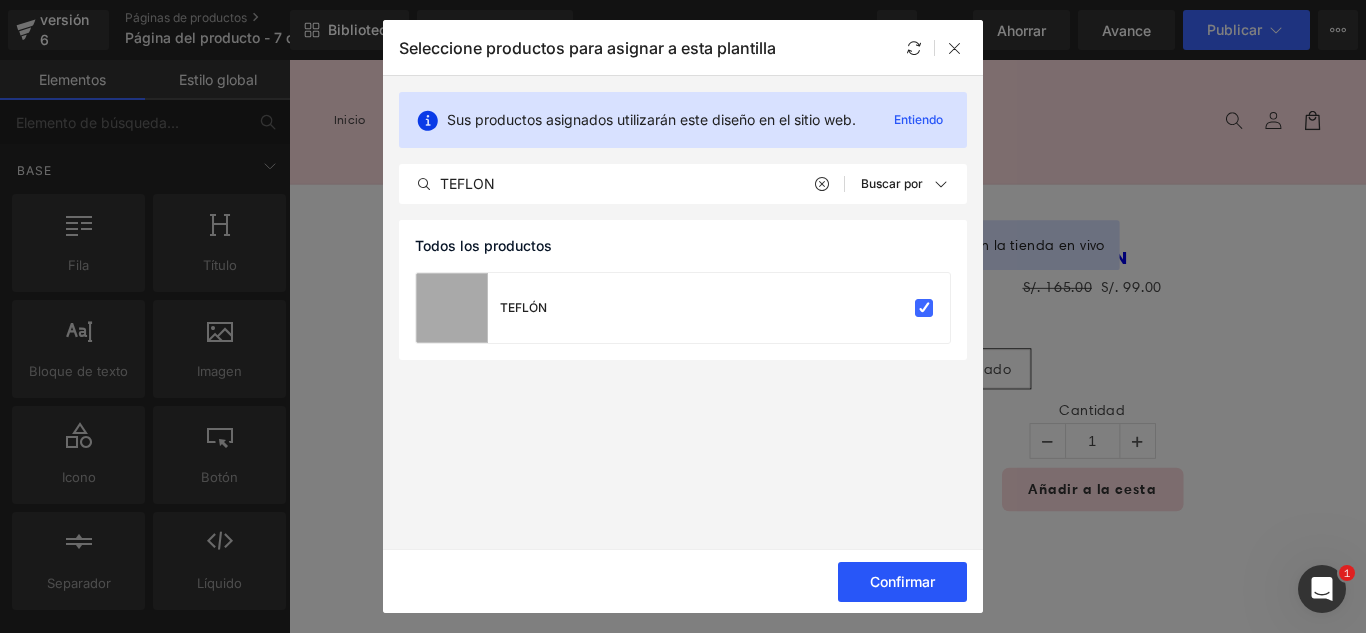 click on "Confirmar" at bounding box center (902, 581) 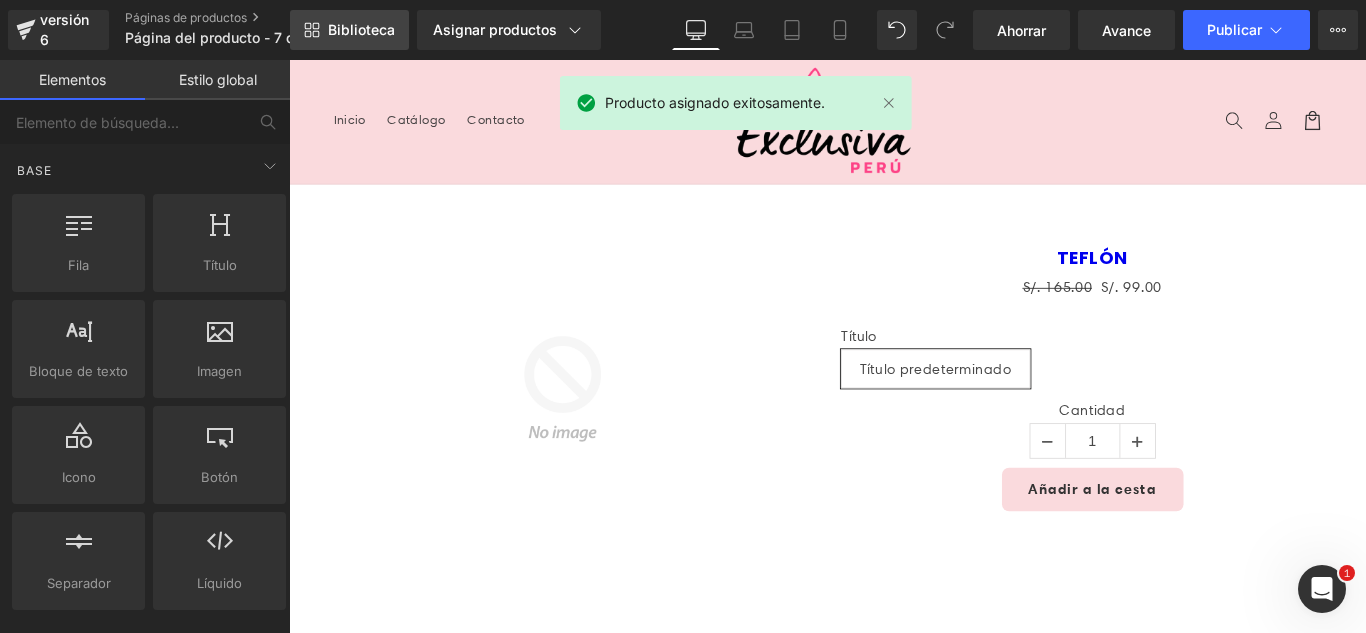 click on "Biblioteca" at bounding box center [349, 30] 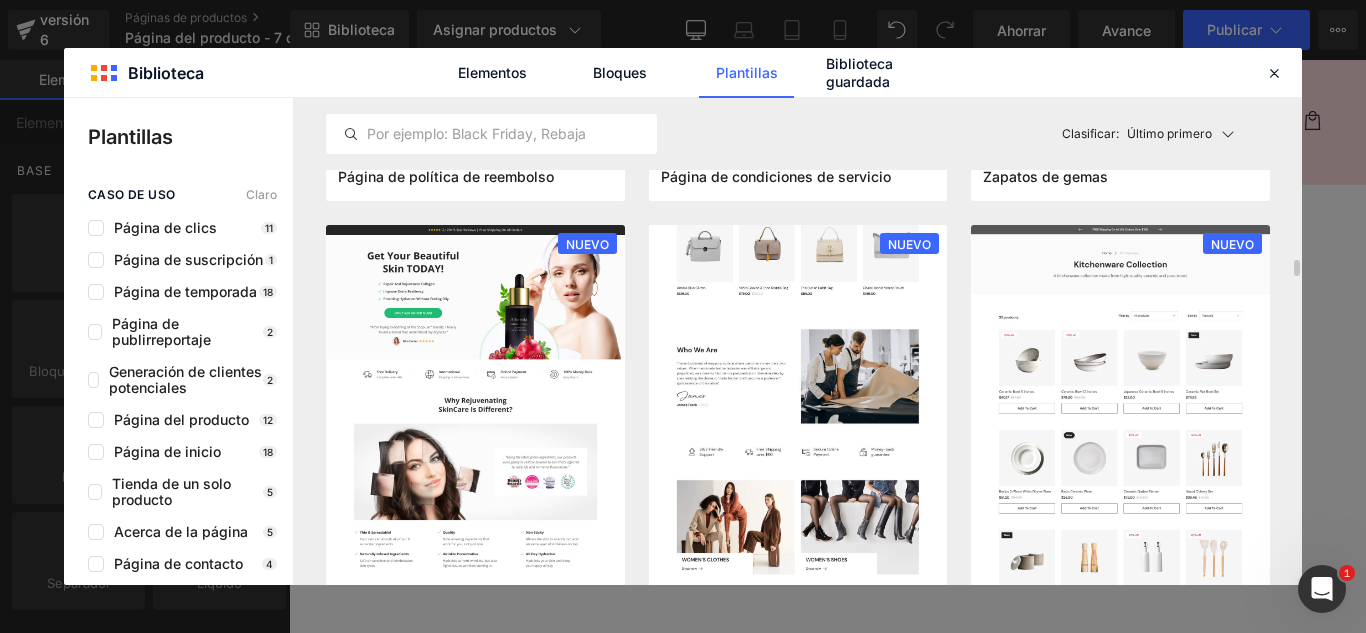 scroll, scrollTop: 1800, scrollLeft: 0, axis: vertical 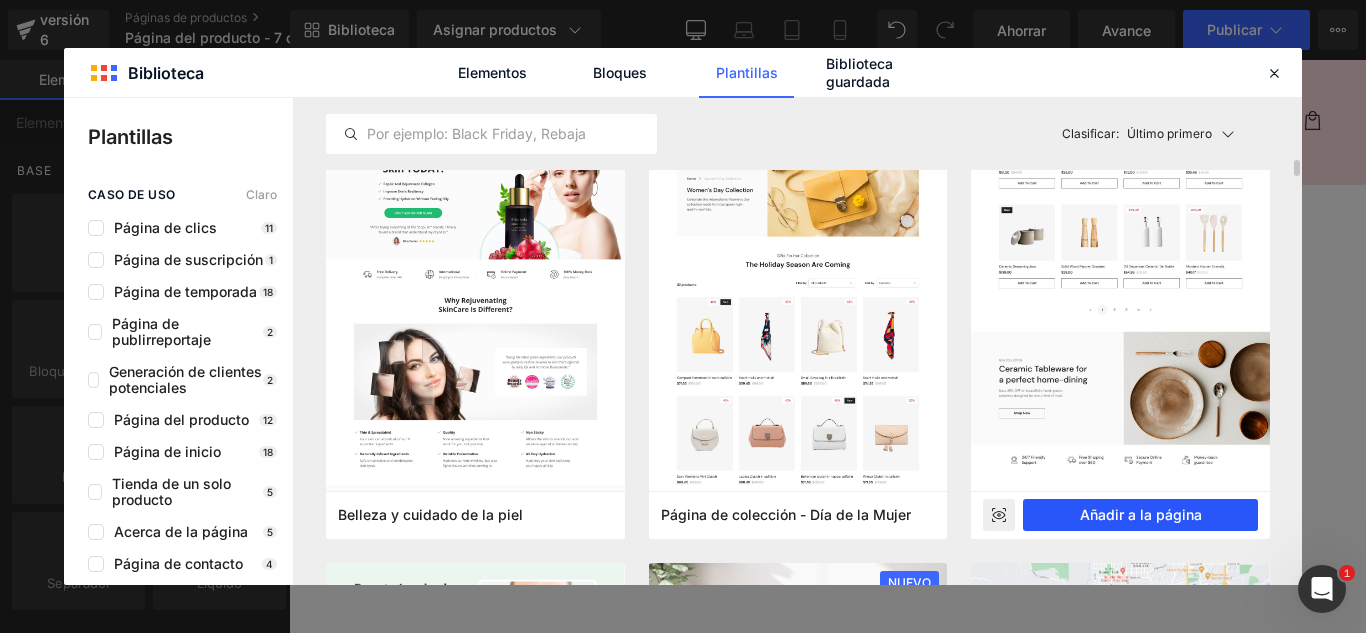 click on "Añadir a la página" at bounding box center [1140, 515] 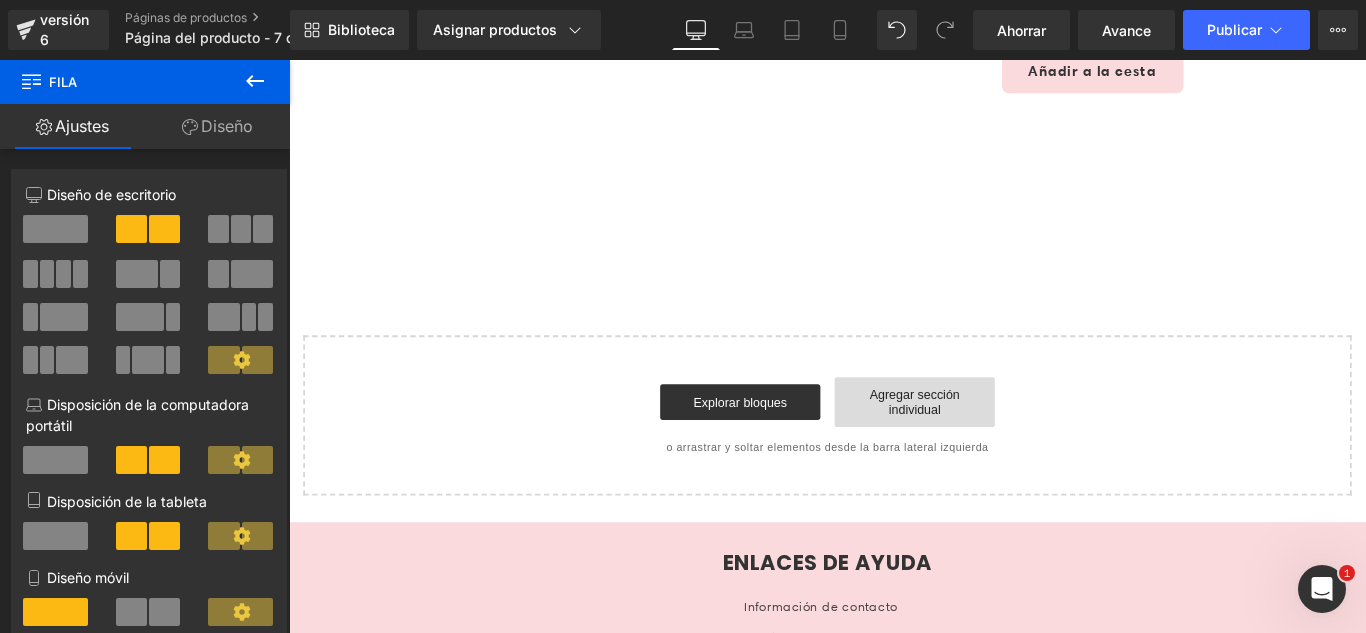 scroll, scrollTop: 475, scrollLeft: 0, axis: vertical 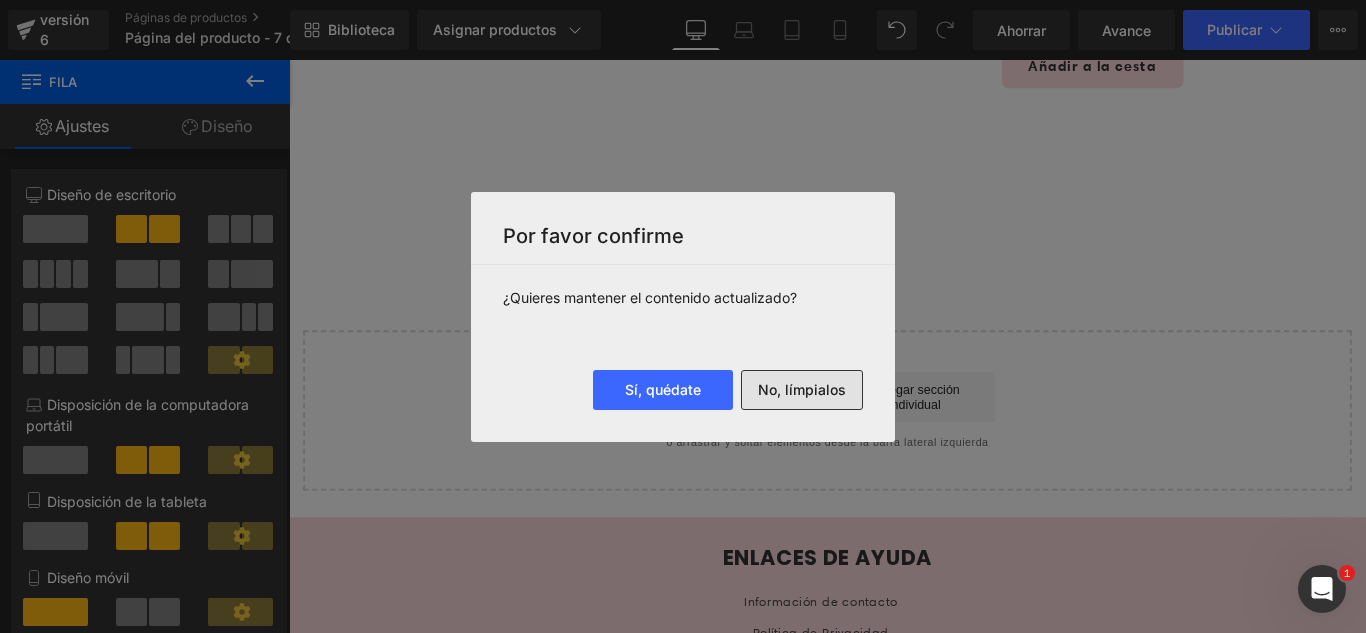 click on "No, límpialos" at bounding box center [802, 390] 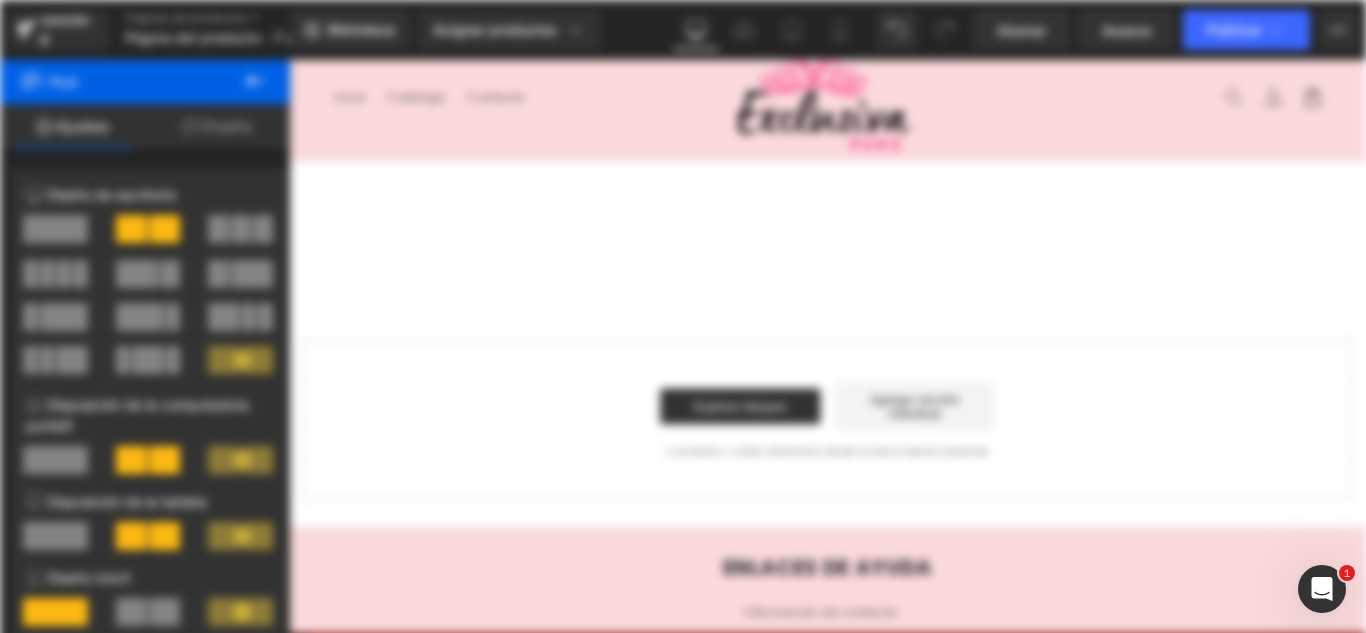scroll, scrollTop: 0, scrollLeft: 0, axis: both 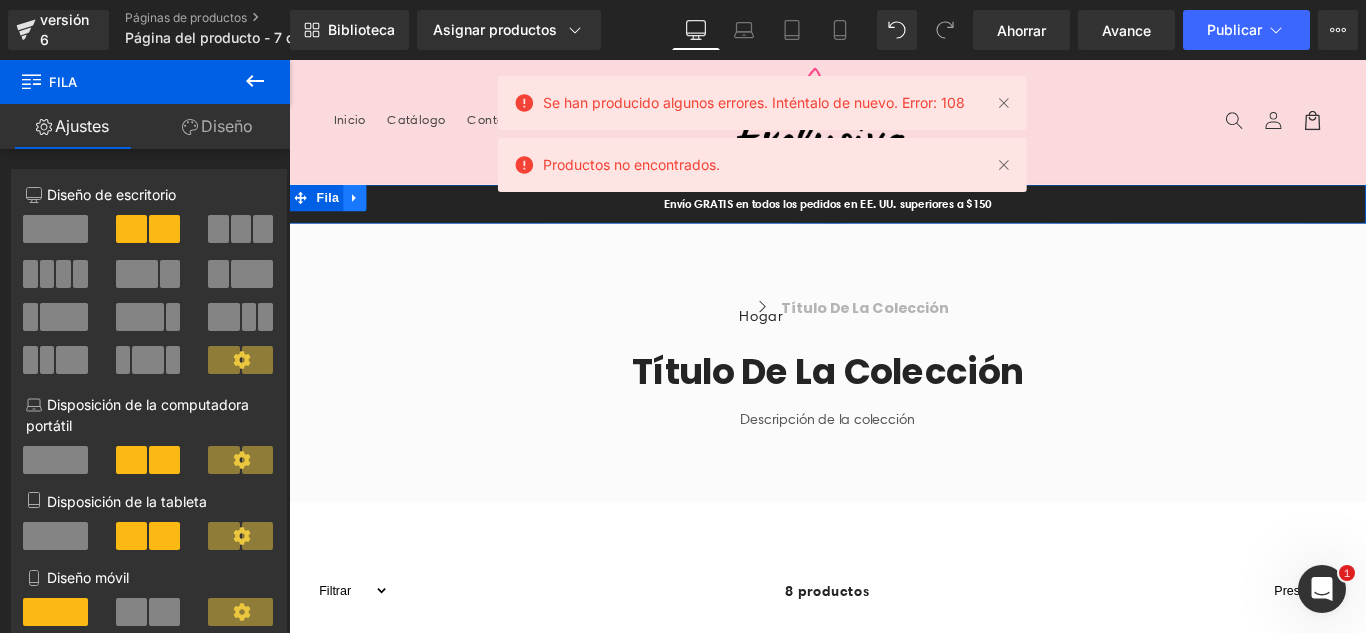 click 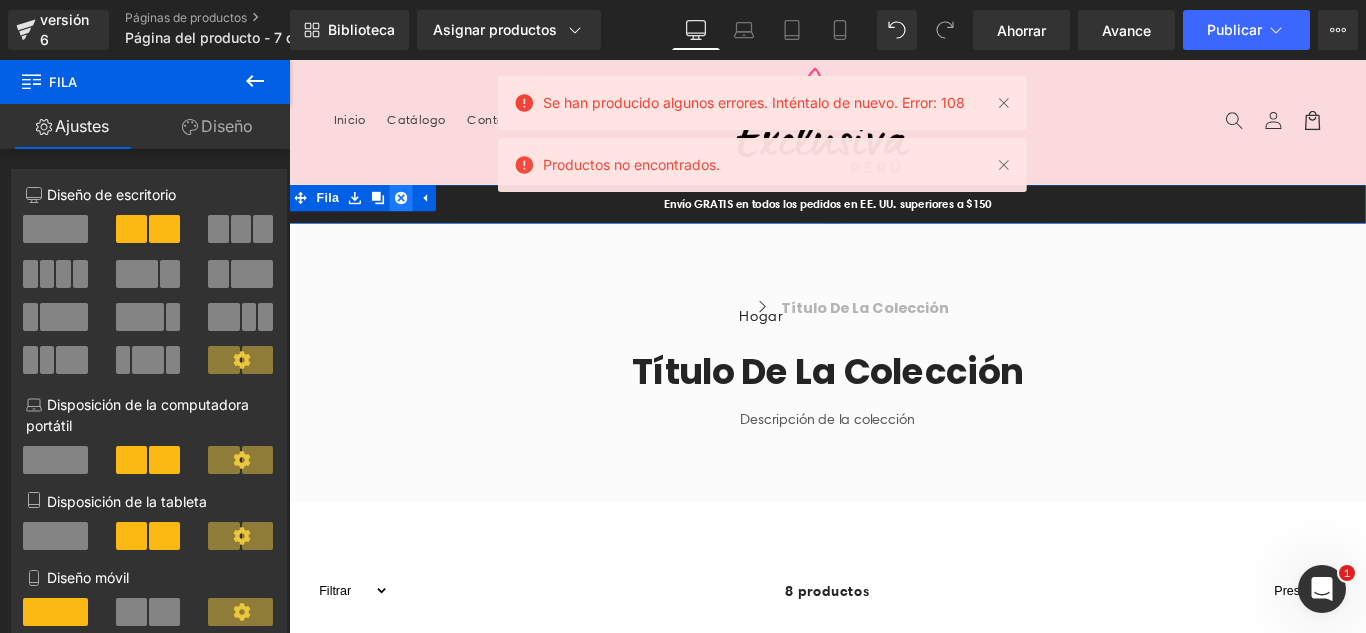 click at bounding box center [415, 215] 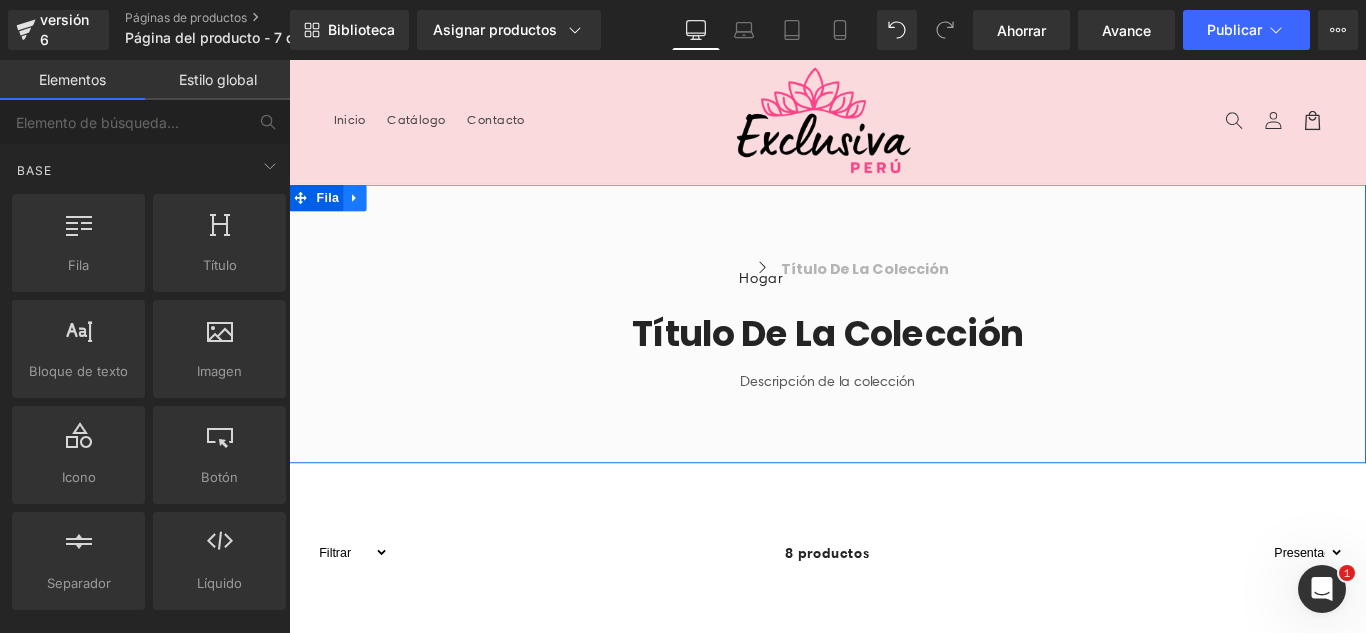 click 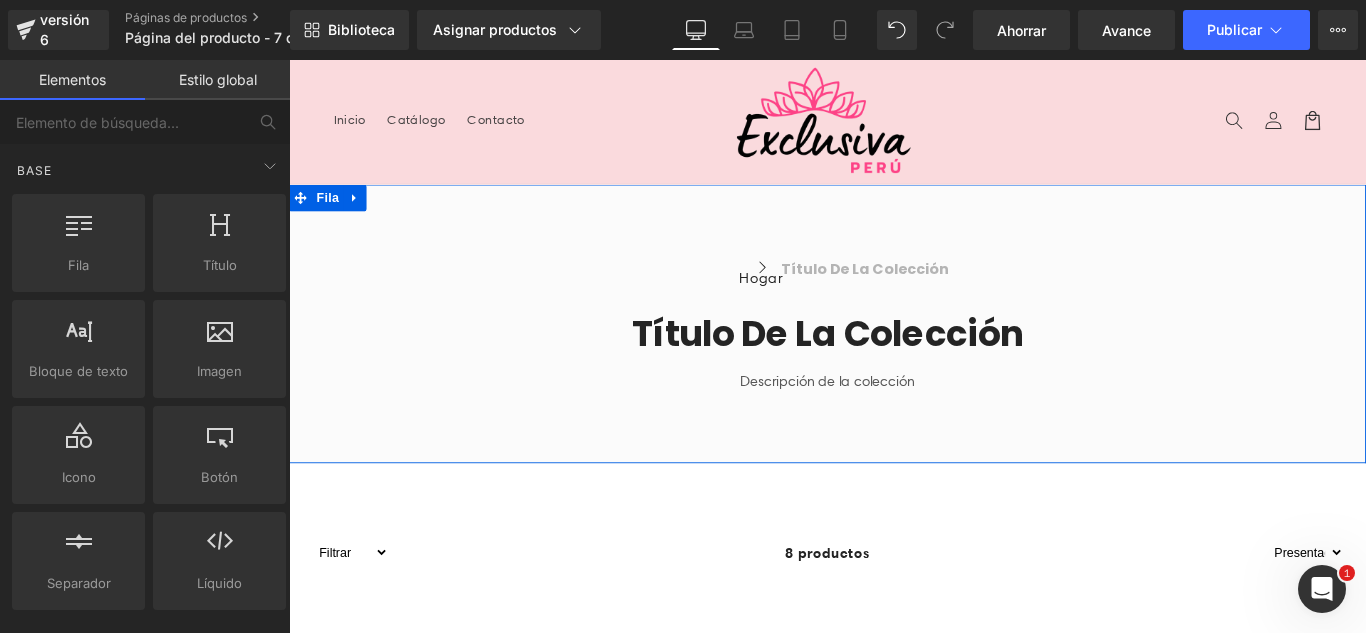 drag, startPoint x: 355, startPoint y: 221, endPoint x: 381, endPoint y: 216, distance: 26.476404 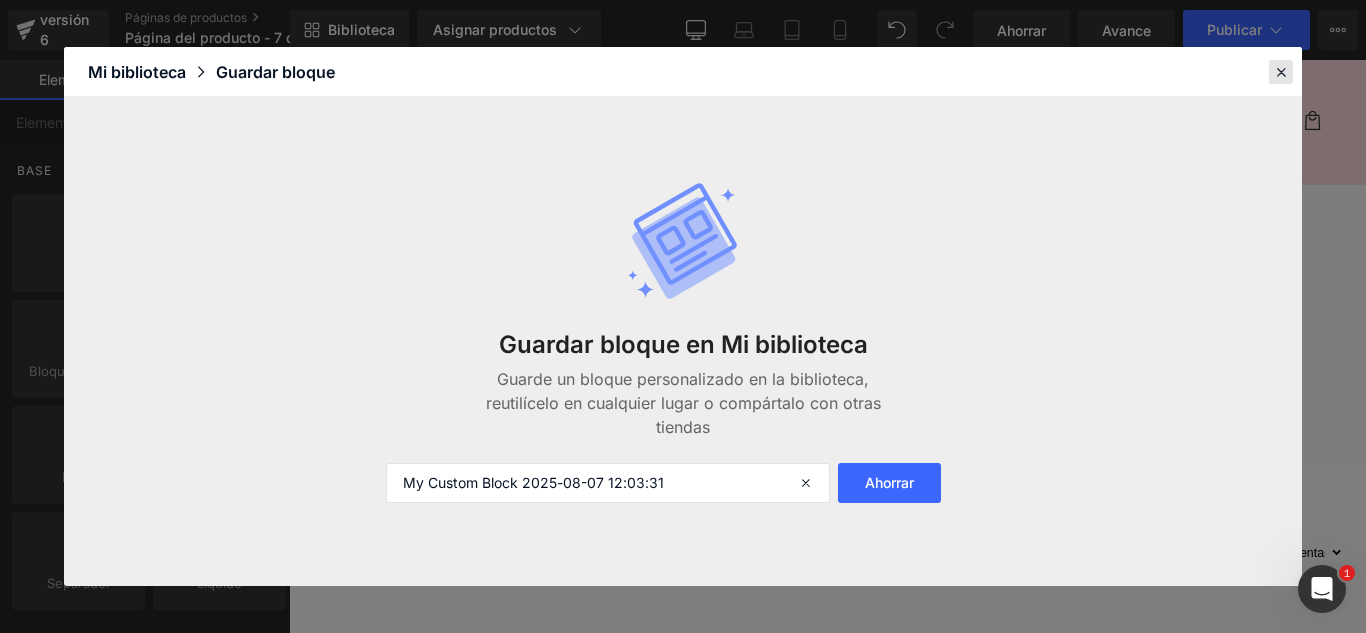 drag, startPoint x: 1288, startPoint y: 69, endPoint x: 1117, endPoint y: 12, distance: 180.24983 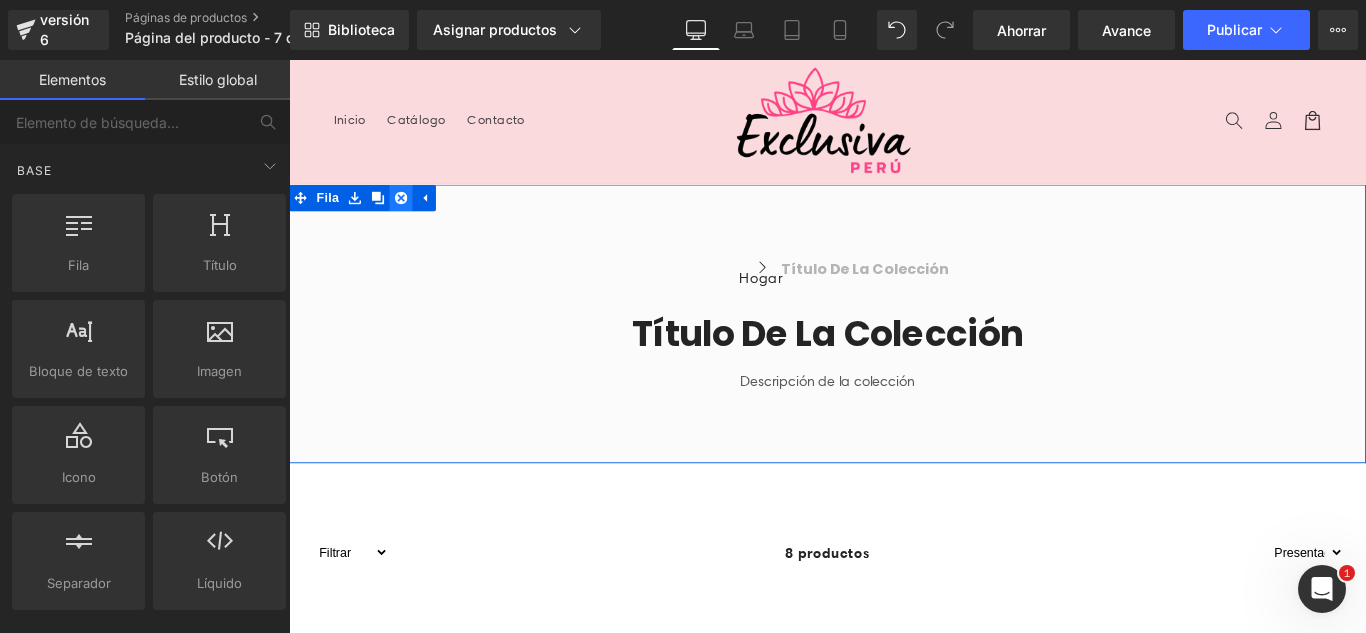 click 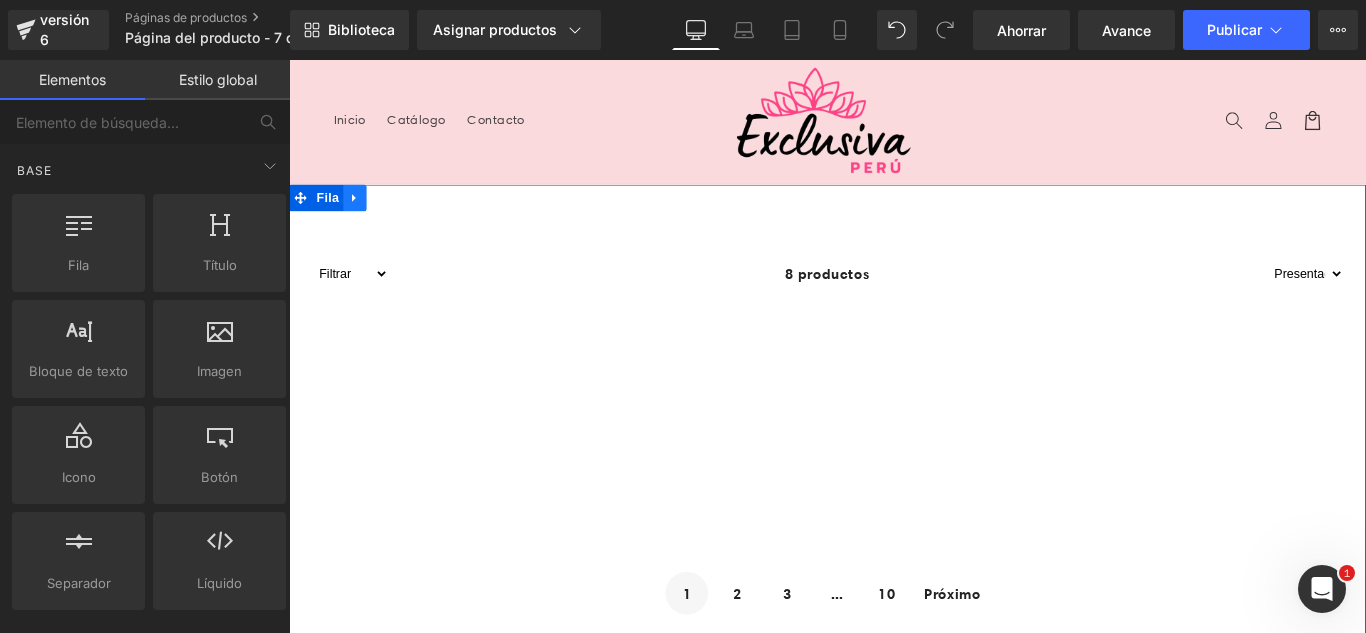 click at bounding box center [363, 215] 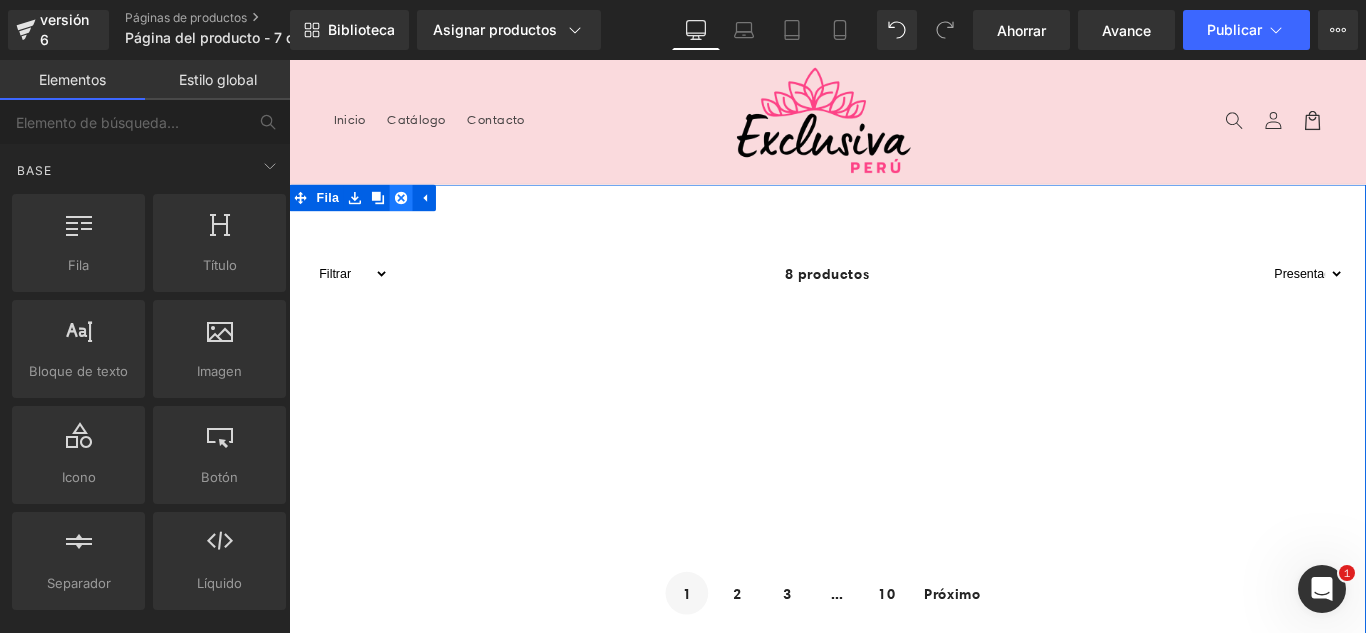 click 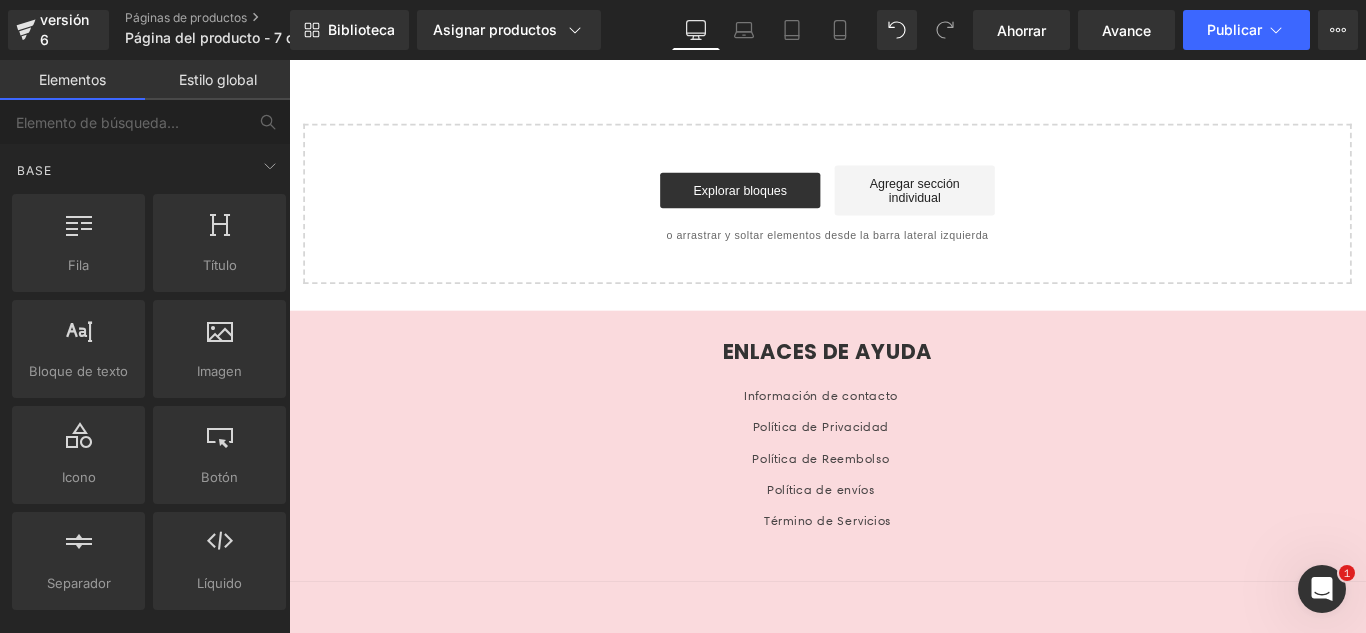 scroll, scrollTop: 856, scrollLeft: 0, axis: vertical 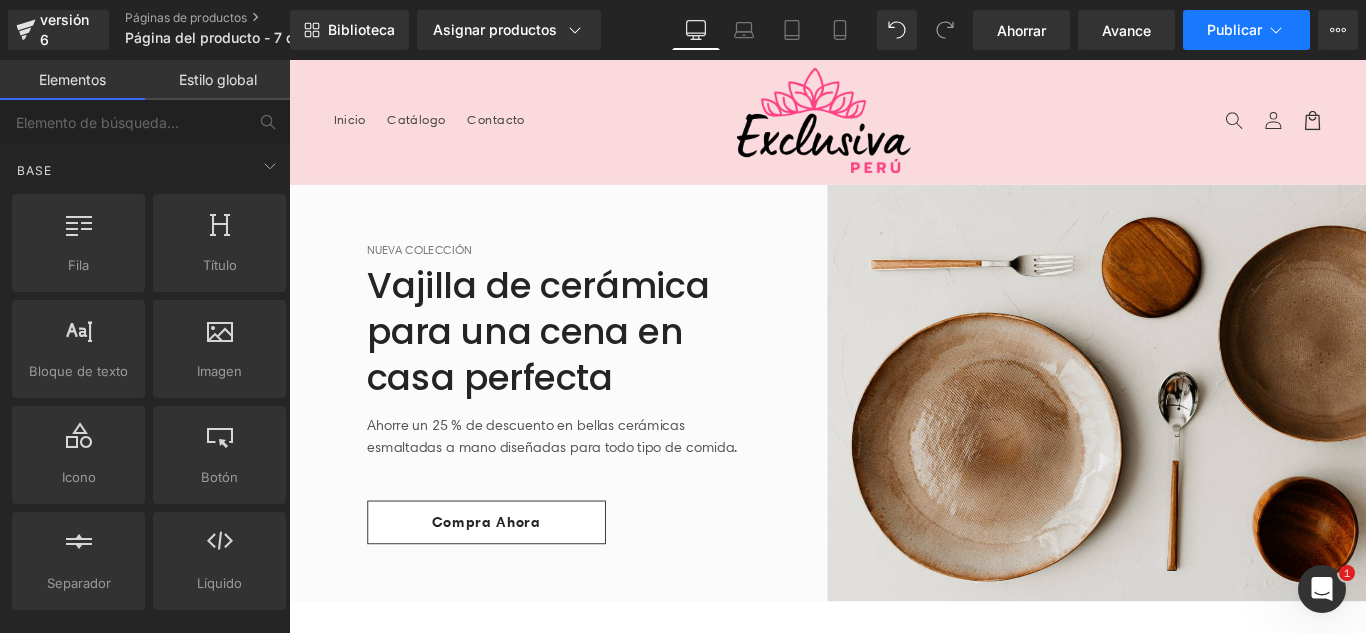 click on "Publicar" at bounding box center (1246, 30) 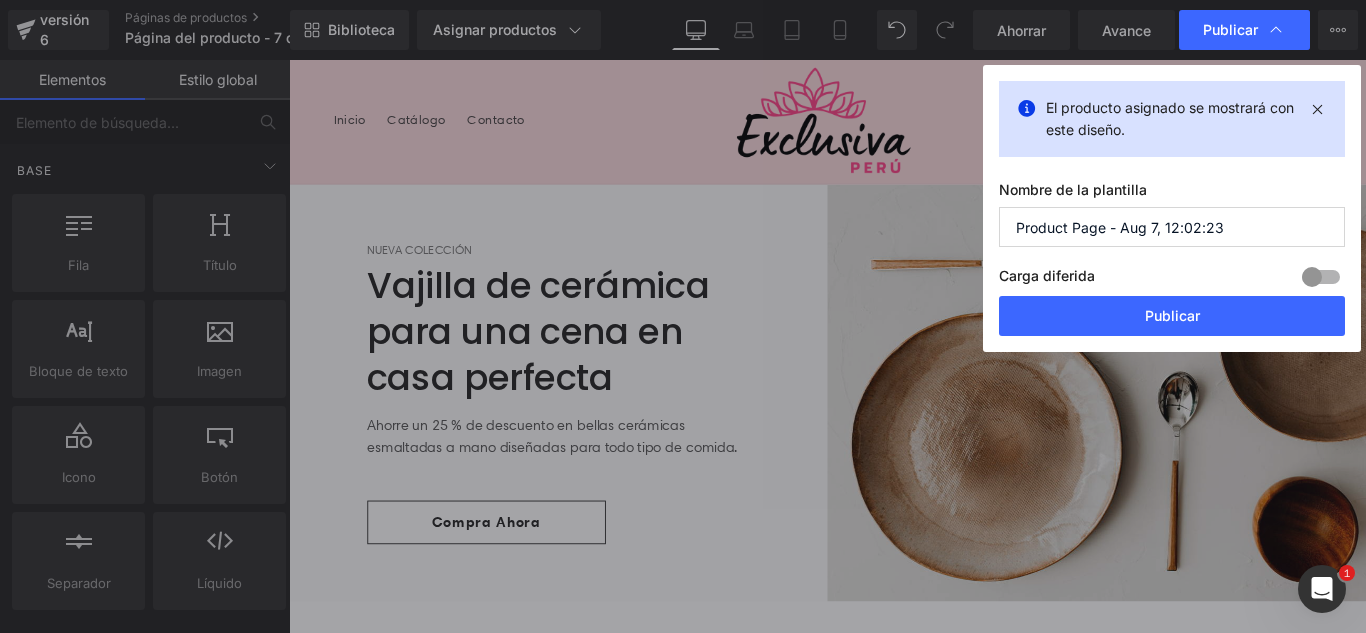 click on "Product Page - Aug 7, 12:02:23" at bounding box center (1172, 227) 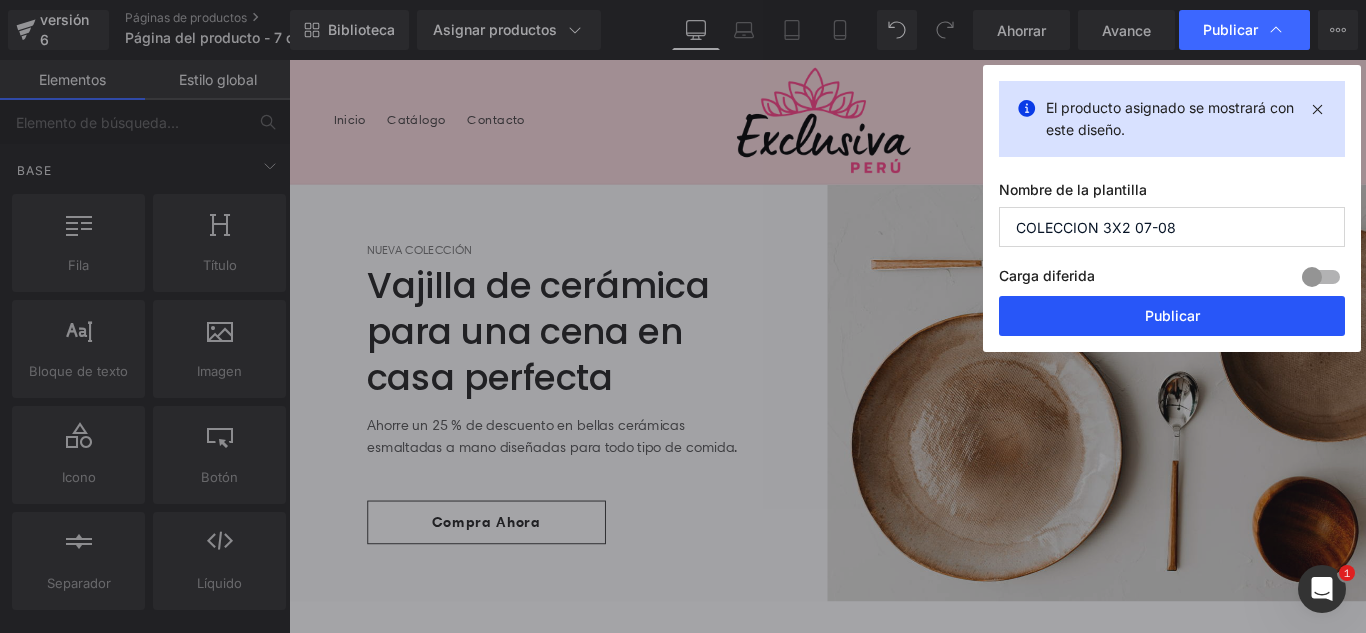type on "COLECCION 3X2 07-08" 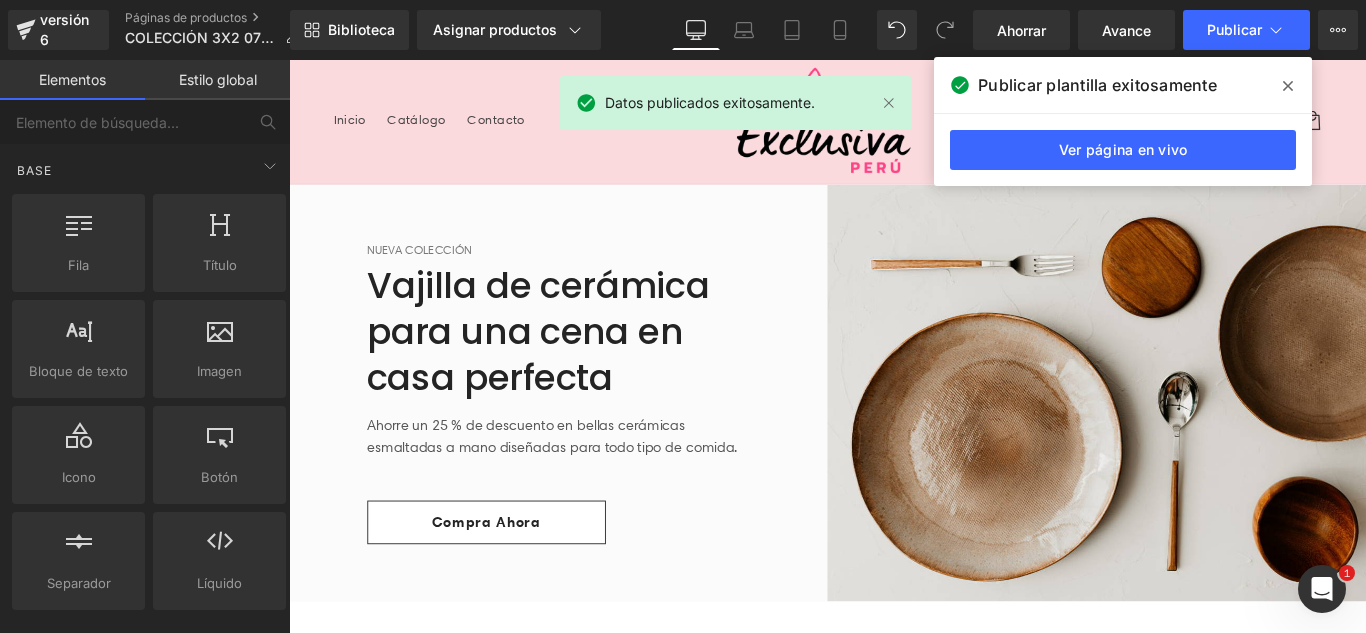 click 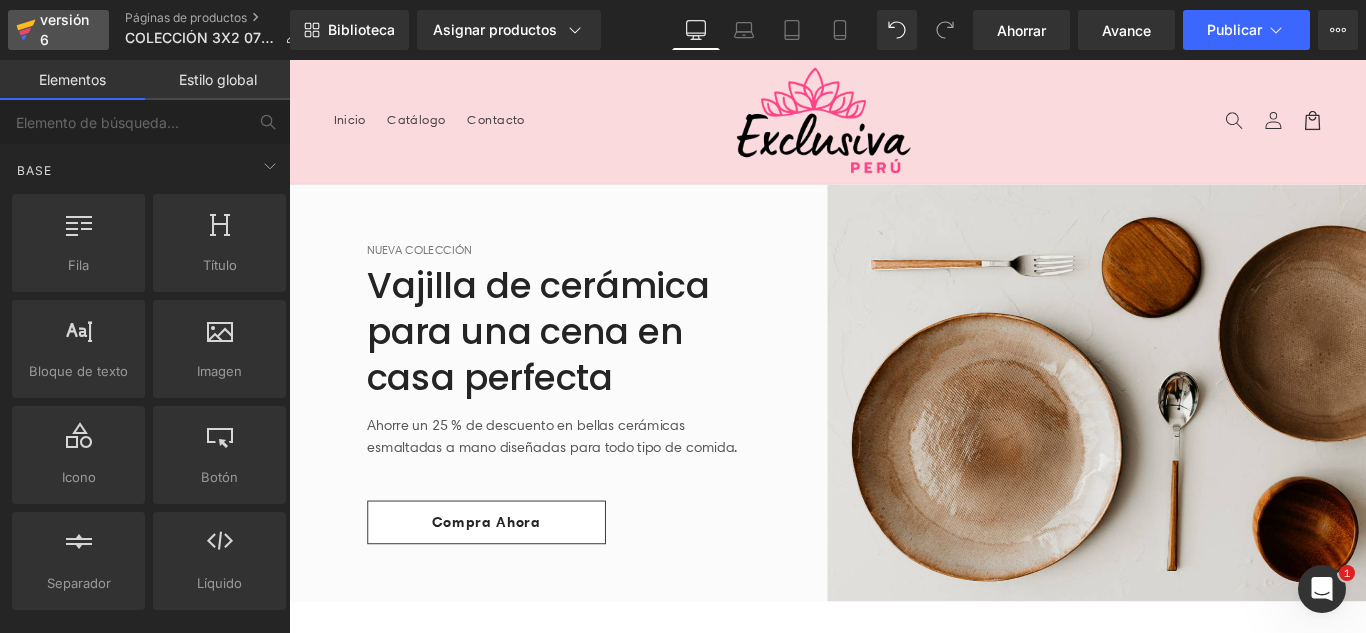 click on "versión 6" at bounding box center (66, 30) 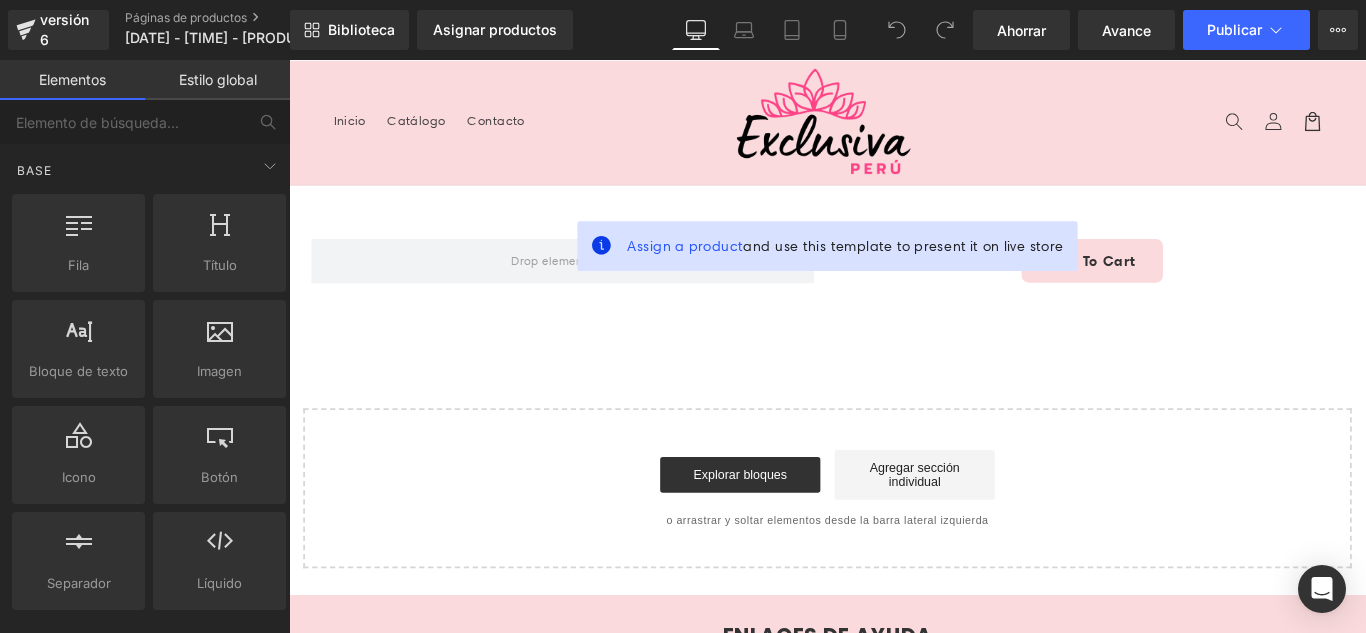 scroll, scrollTop: 0, scrollLeft: 0, axis: both 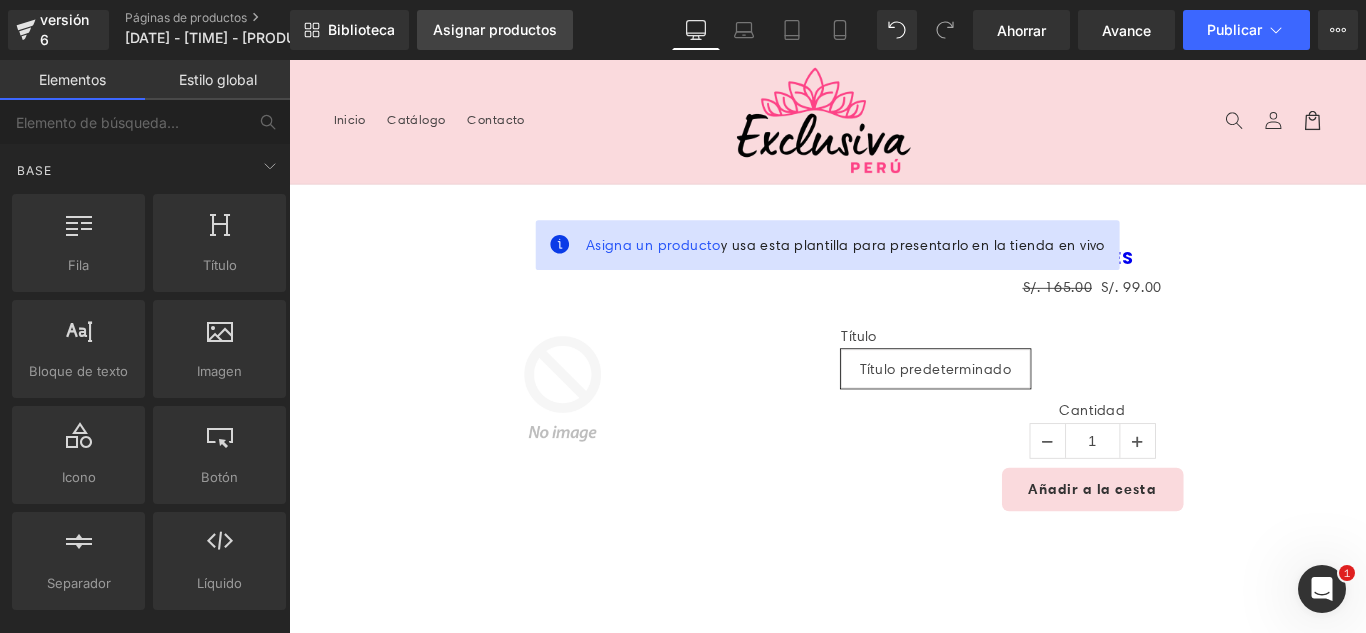 click on "Asignar productos" at bounding box center (495, 29) 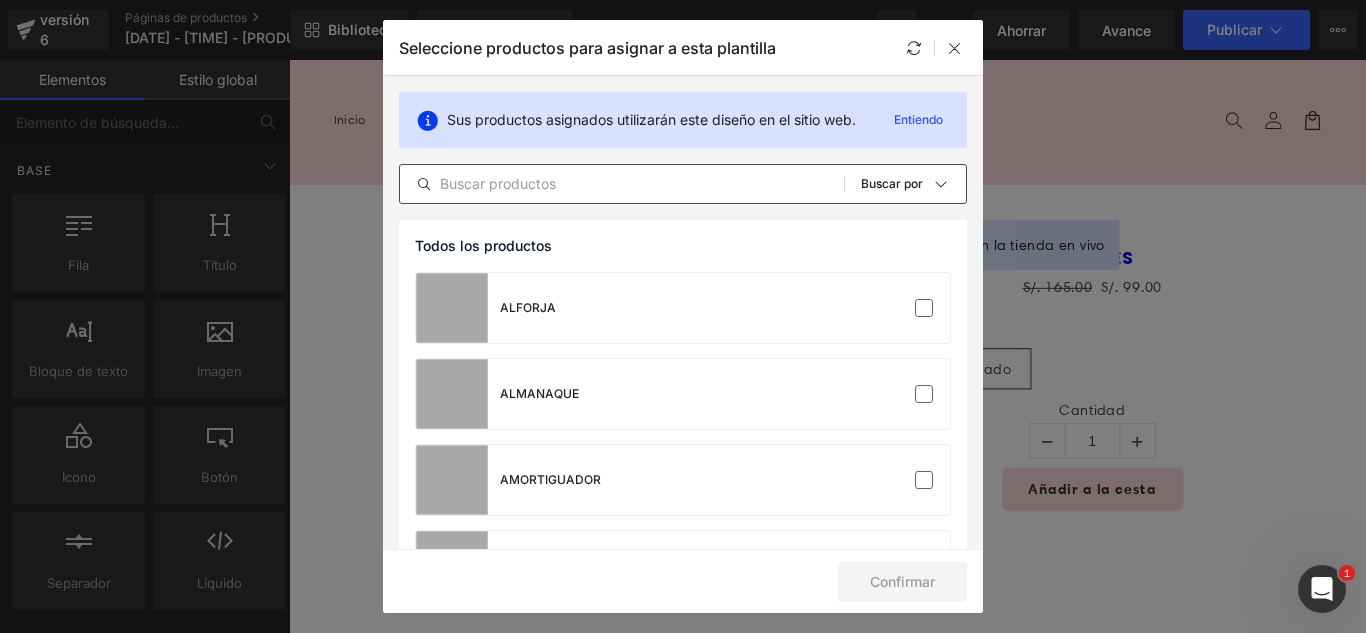click at bounding box center [622, 184] 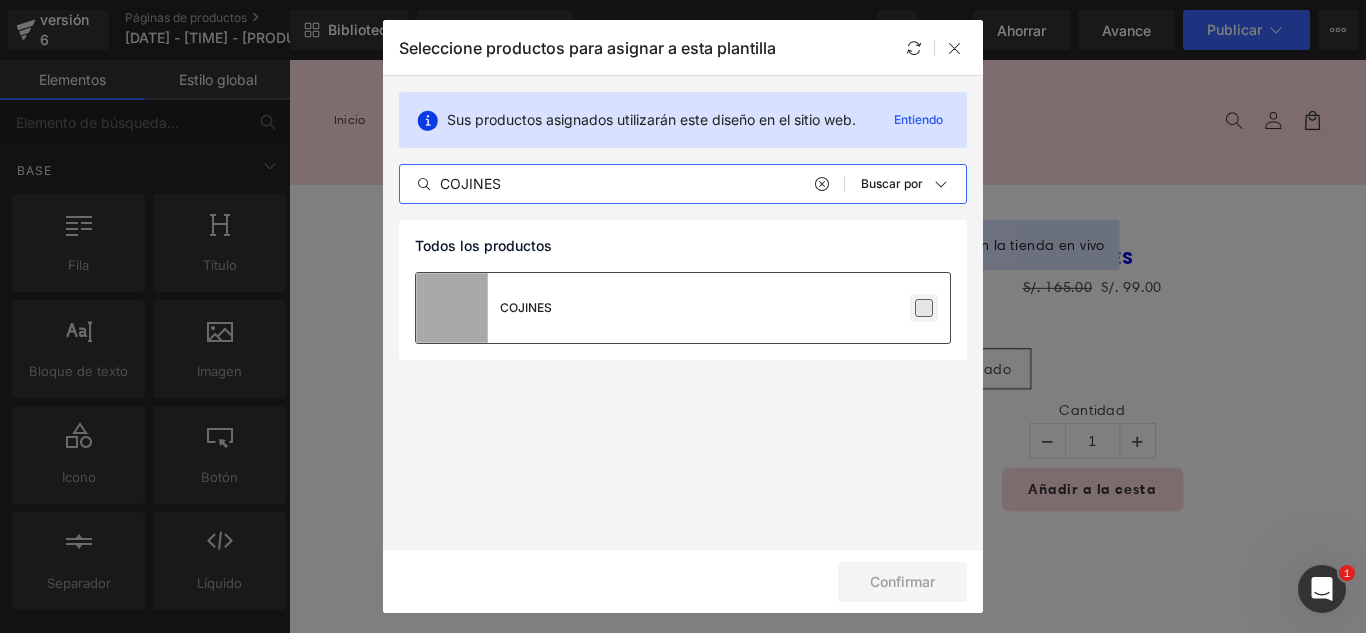 type on "COJINES" 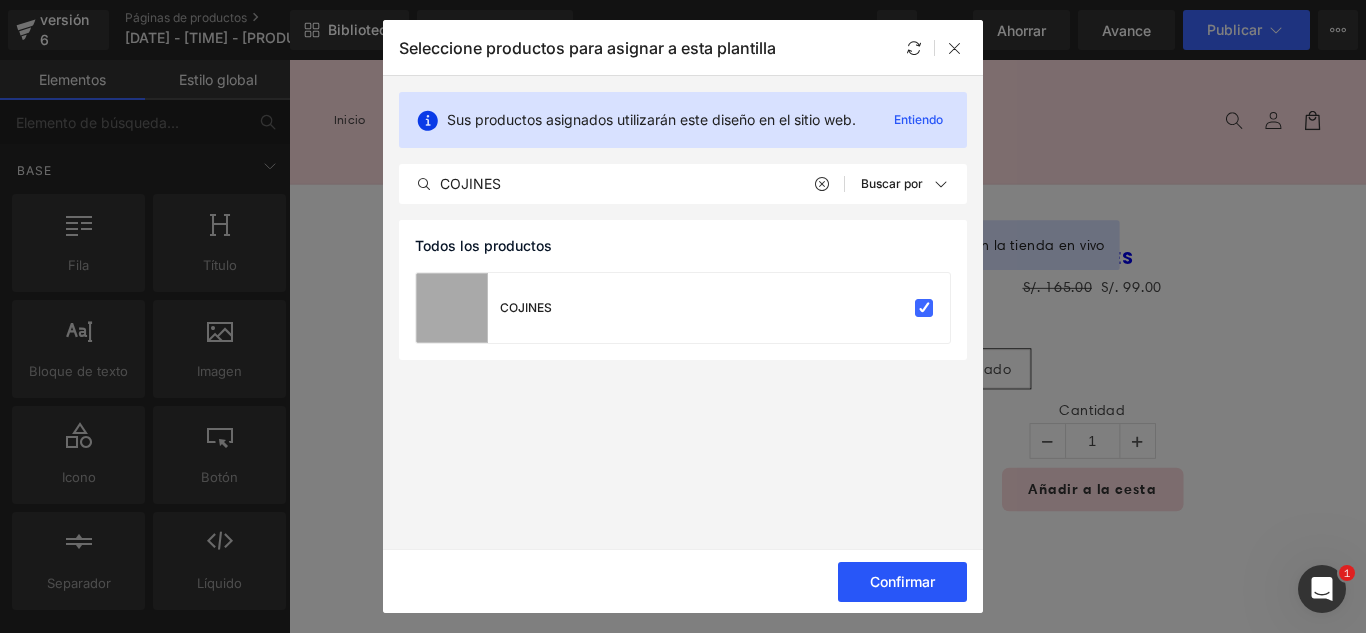 click on "Confirmar" at bounding box center [902, 581] 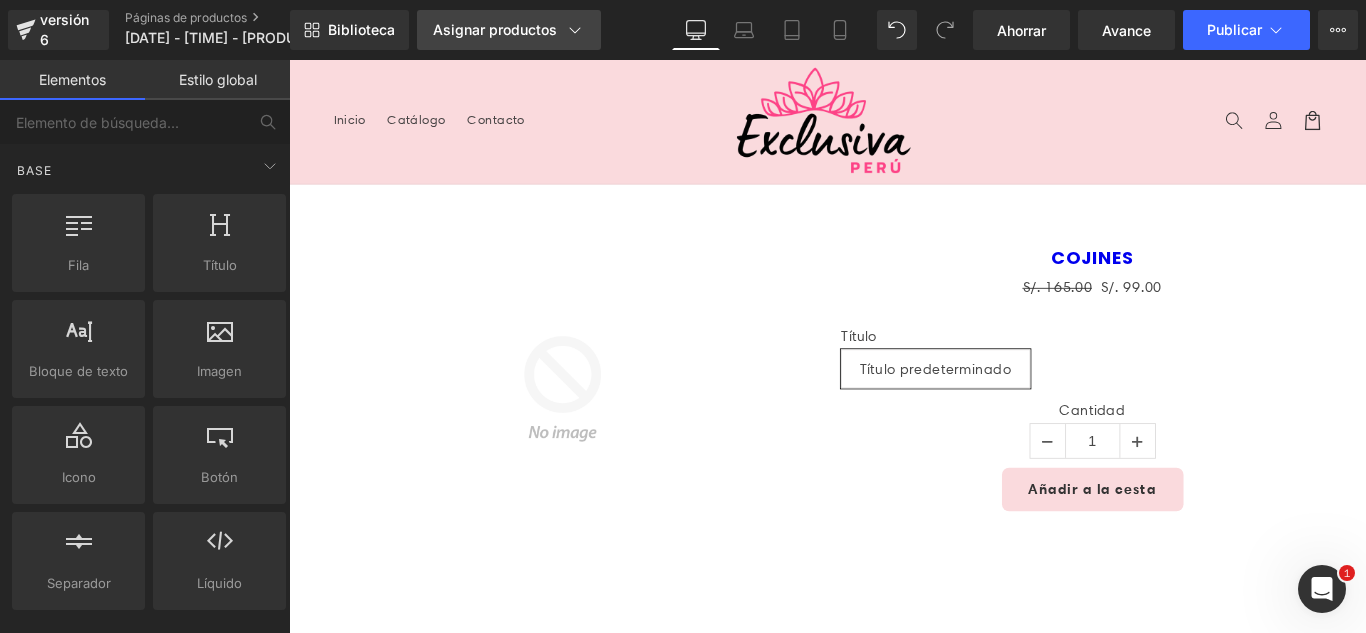 click on "Asignar productos" at bounding box center (509, 30) 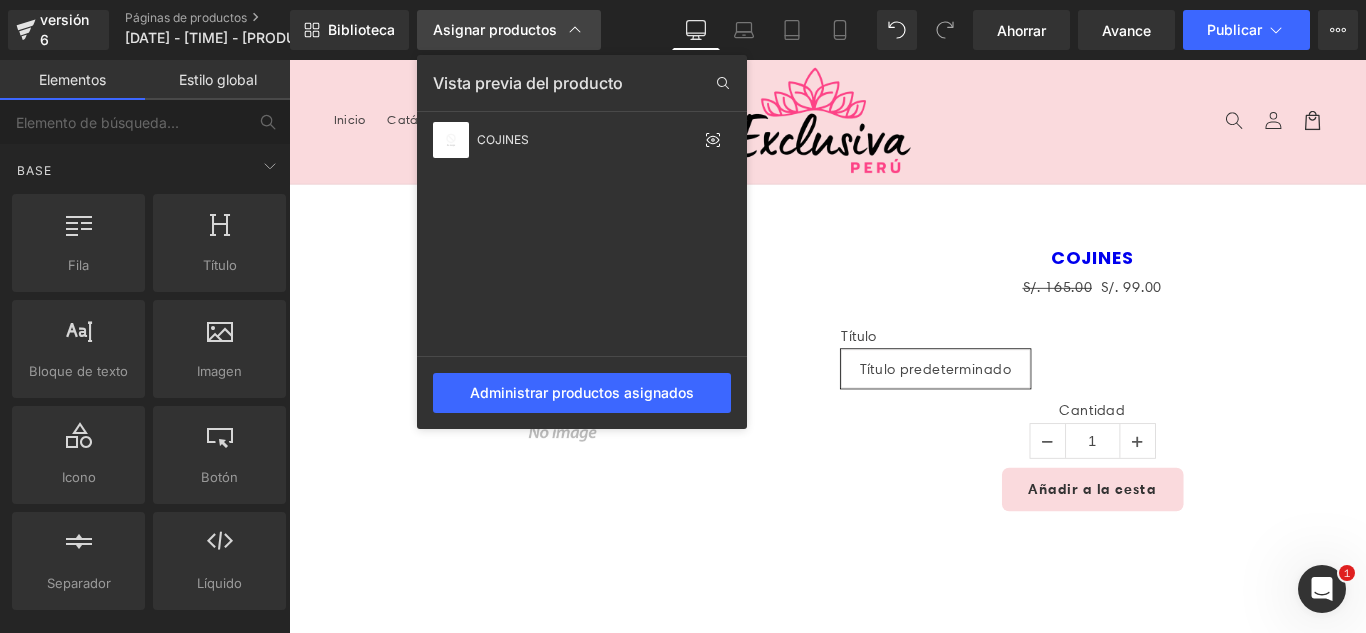 click on "Asignar productos" at bounding box center [495, 29] 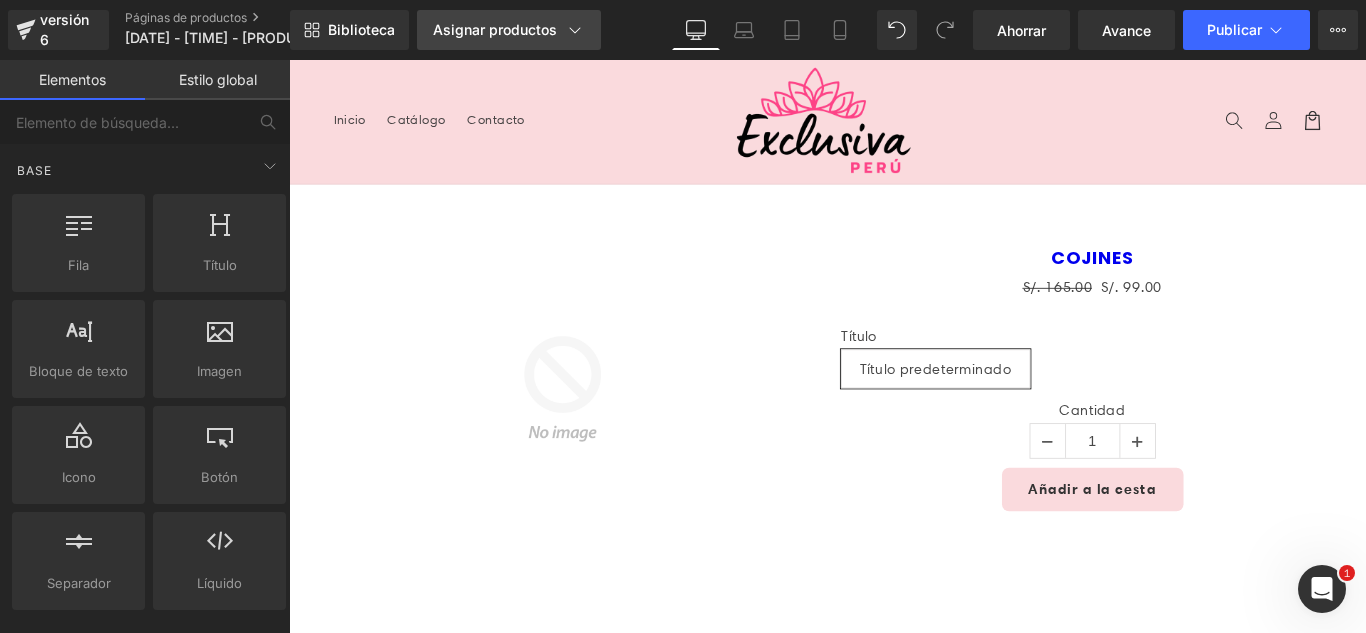 click on "Asignar productos" at bounding box center [495, 29] 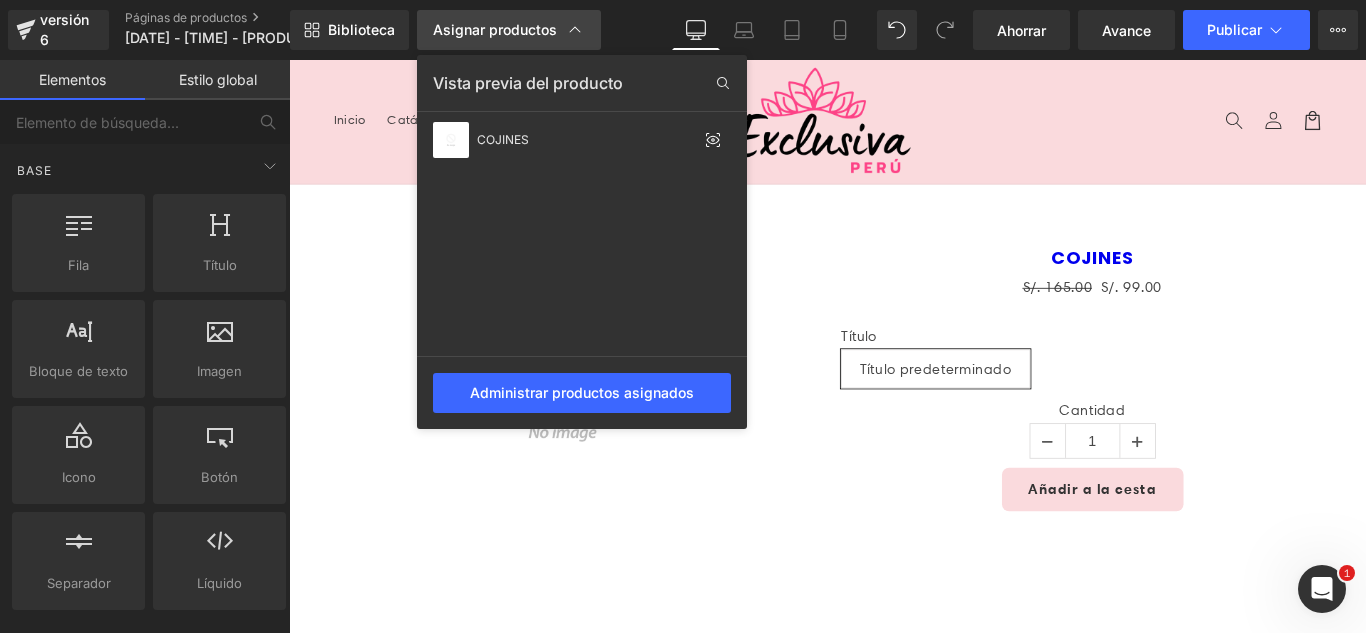 click on "Asignar productos" at bounding box center (495, 29) 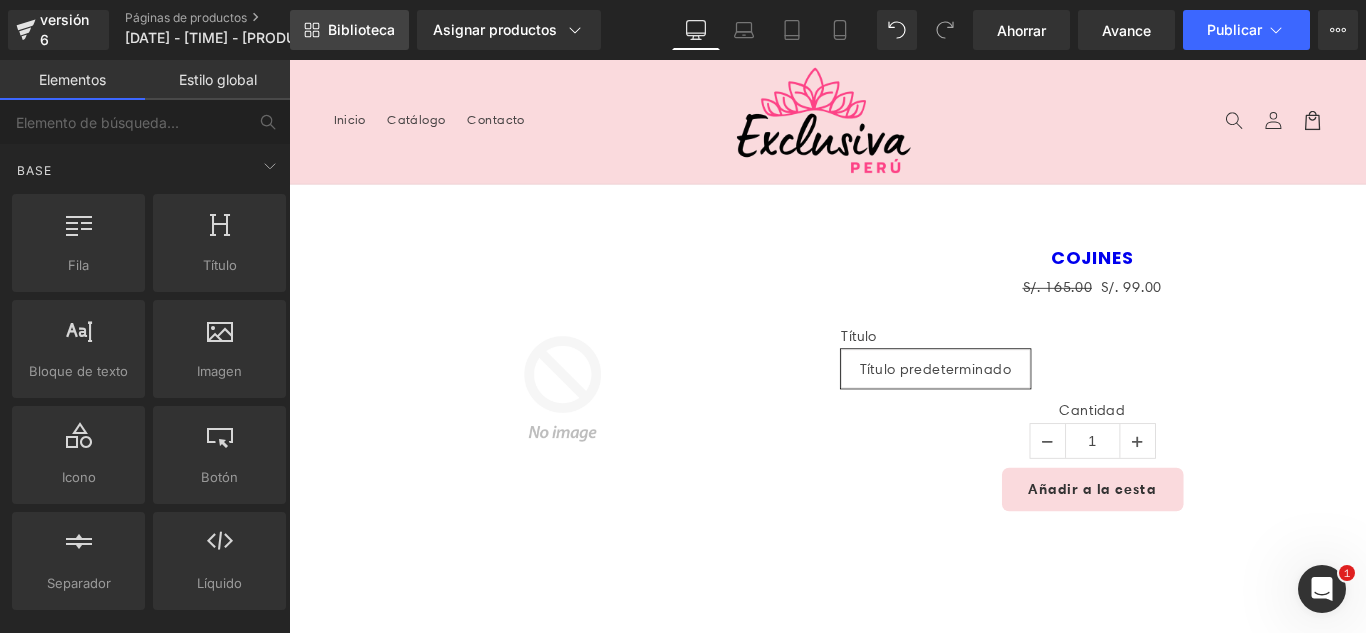 click on "Biblioteca" at bounding box center [349, 30] 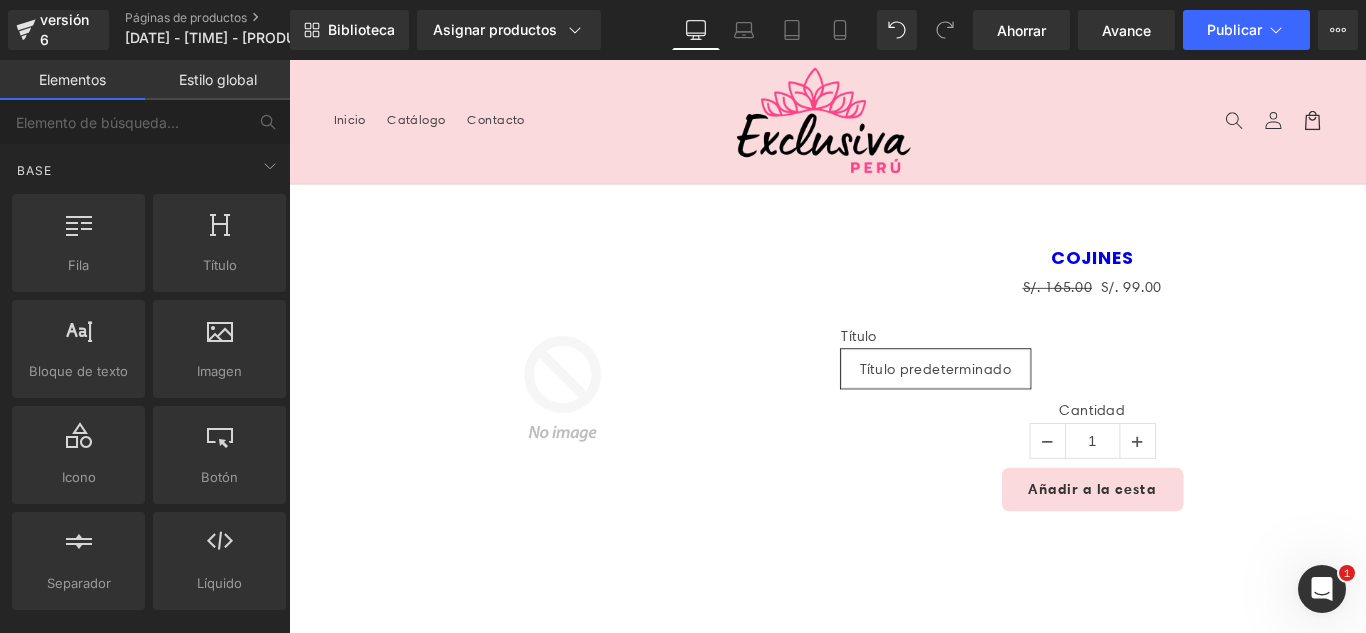 click on "Asignar productos" at bounding box center (495, 29) 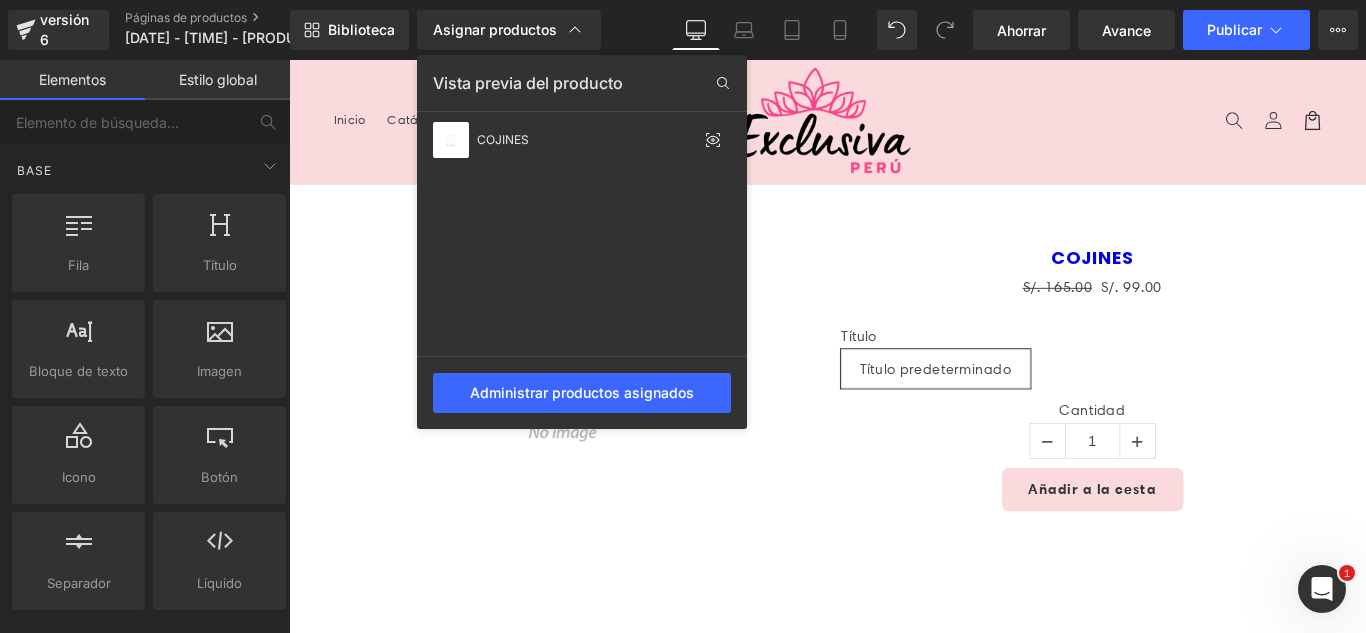 click on "Asignar productos" at bounding box center [495, 29] 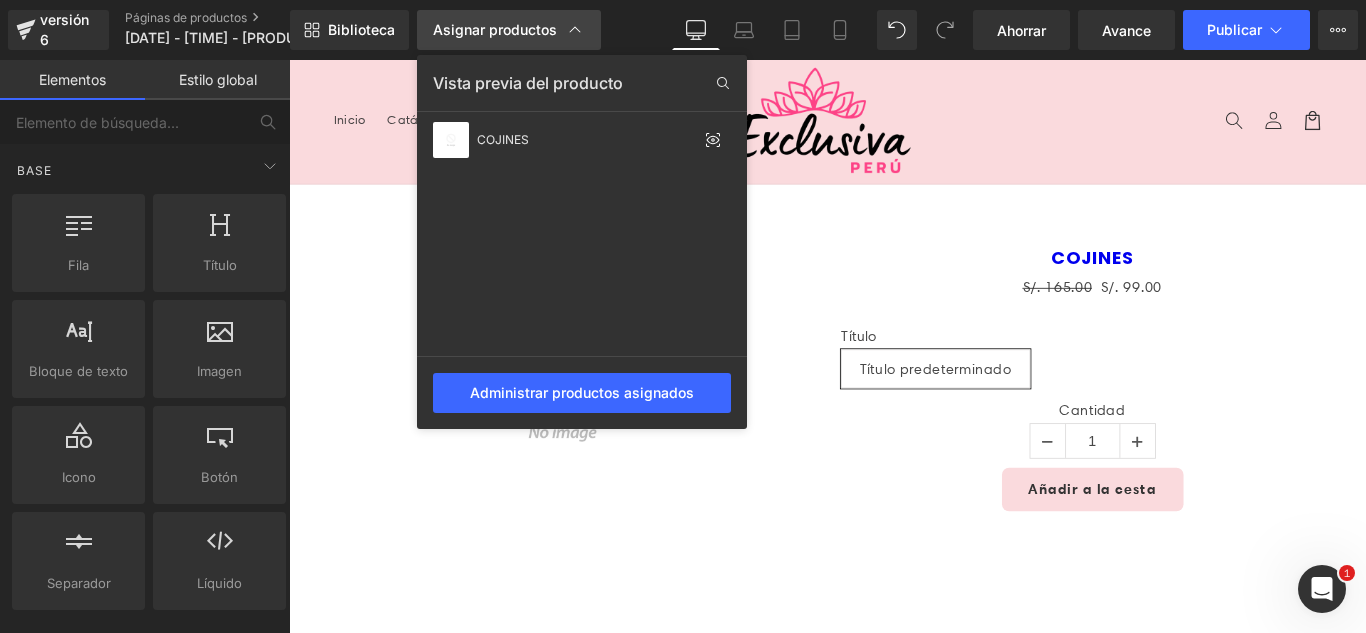 click on "Asignar productos" at bounding box center [495, 29] 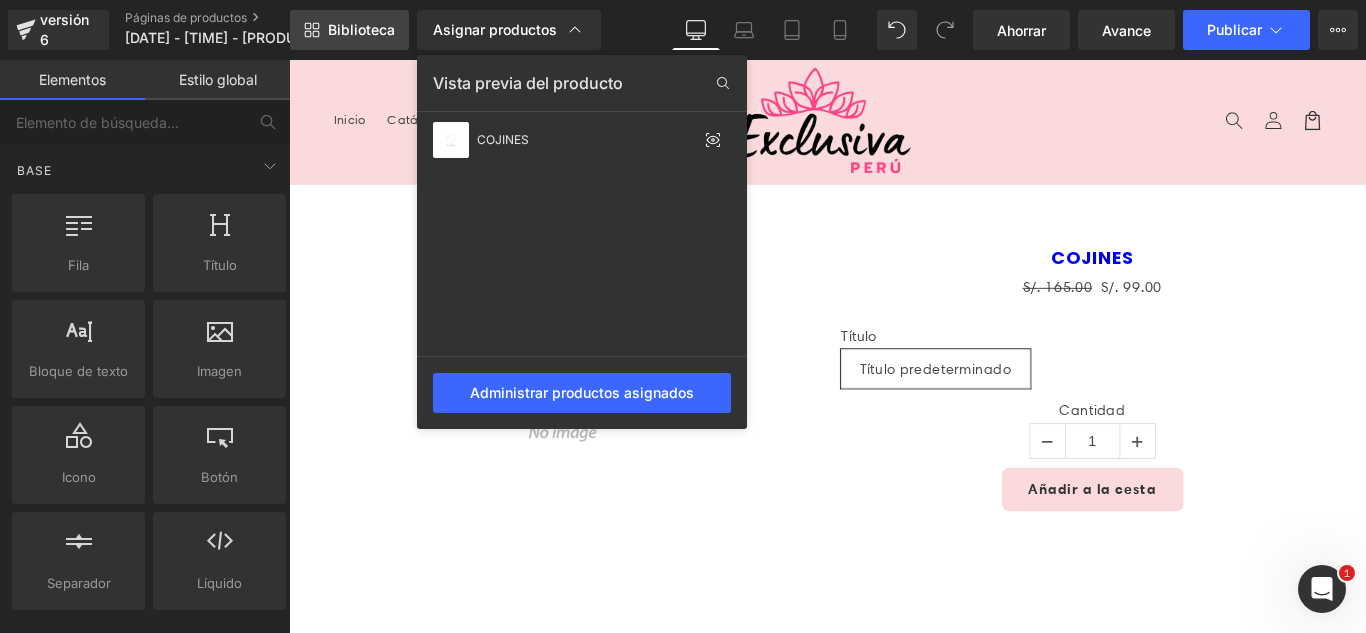 click on "Biblioteca" at bounding box center [361, 29] 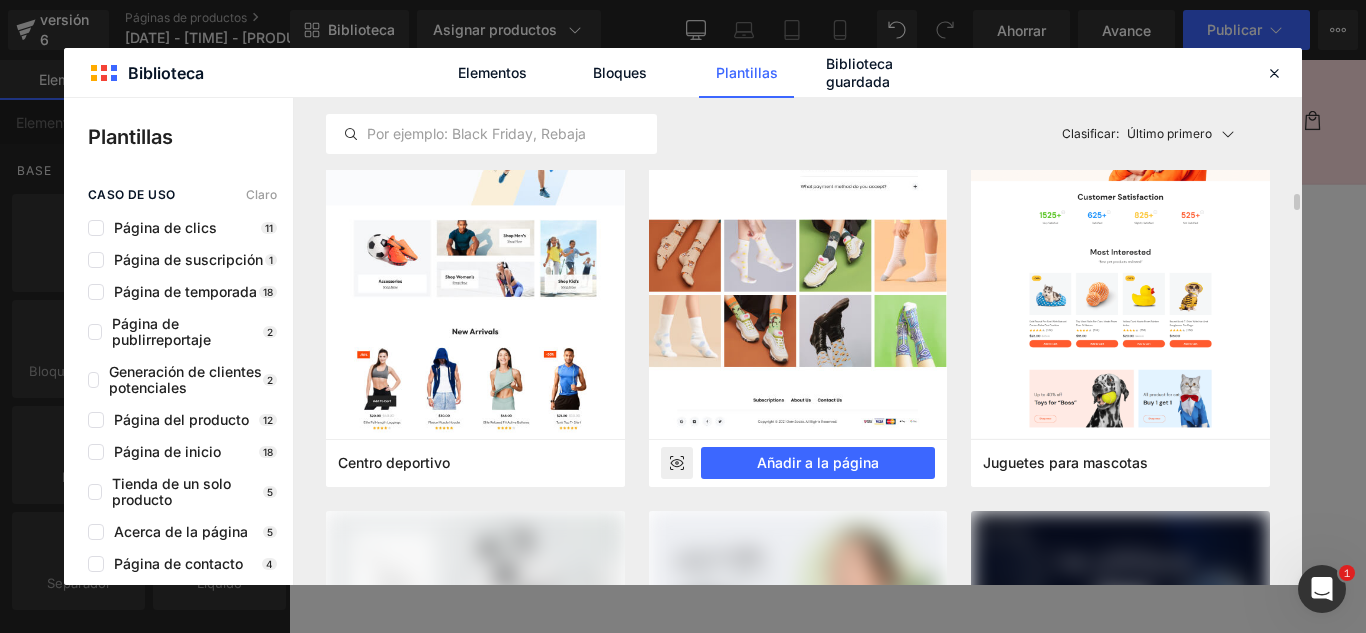 scroll, scrollTop: 5900, scrollLeft: 0, axis: vertical 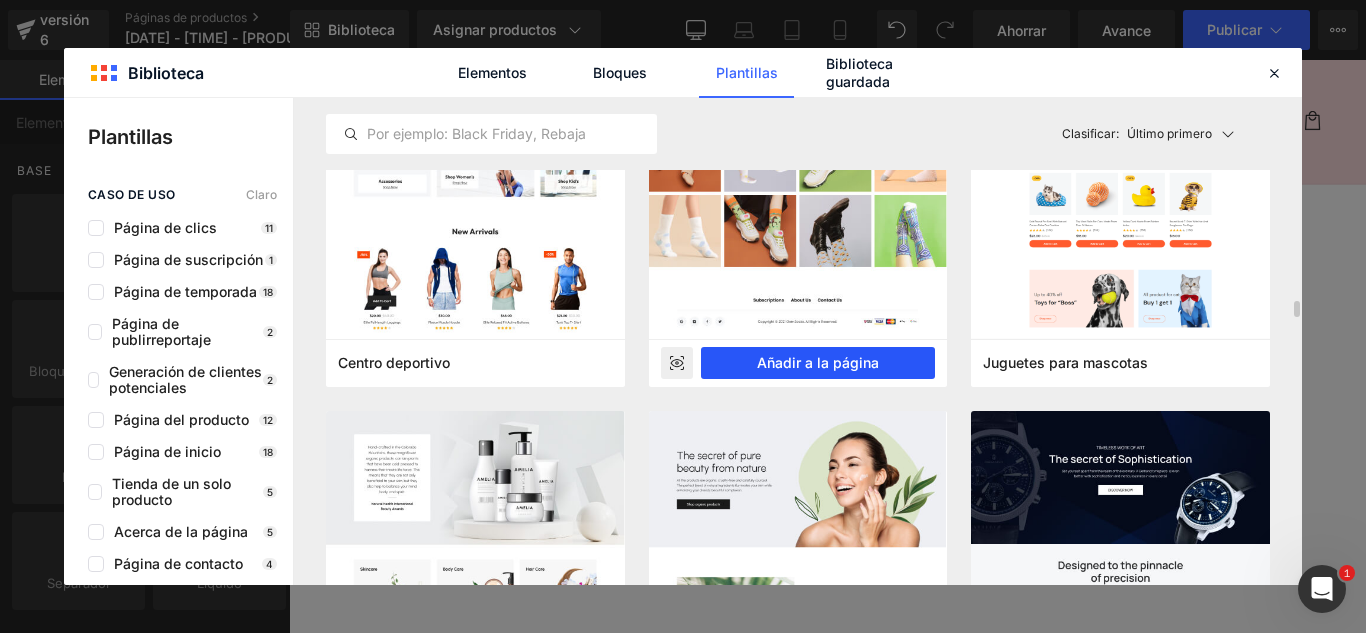 click on "Añadir a la página" at bounding box center (818, 362) 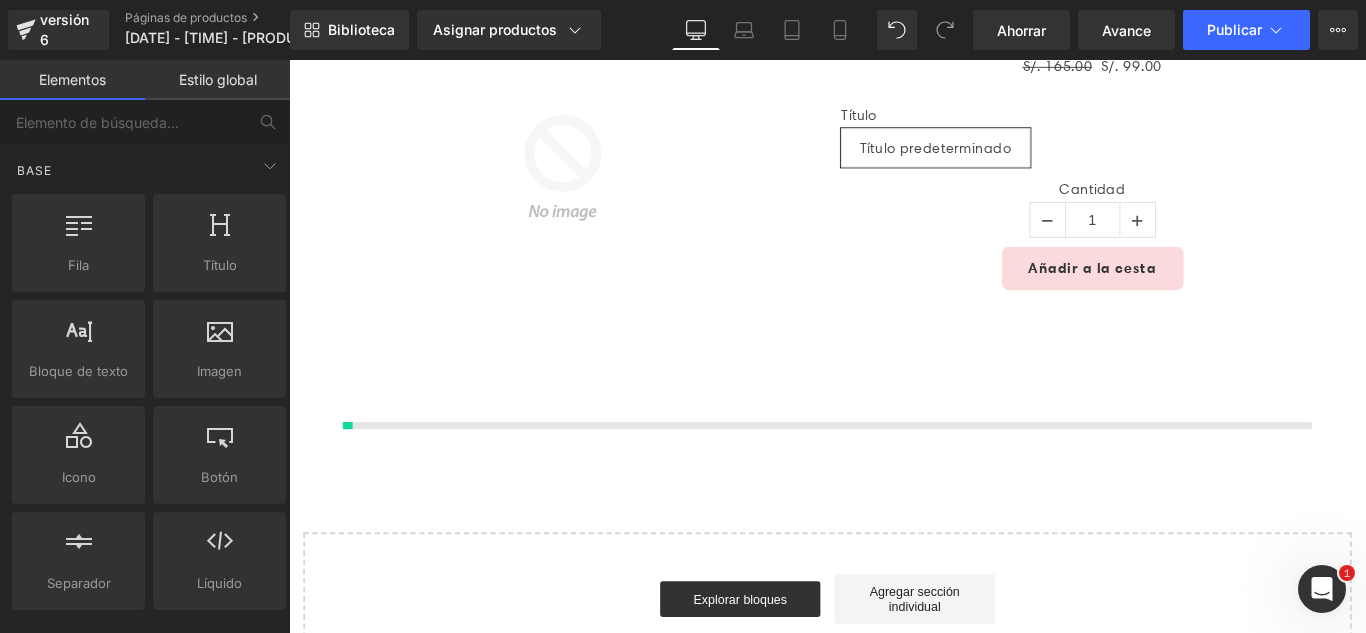 scroll, scrollTop: 475, scrollLeft: 0, axis: vertical 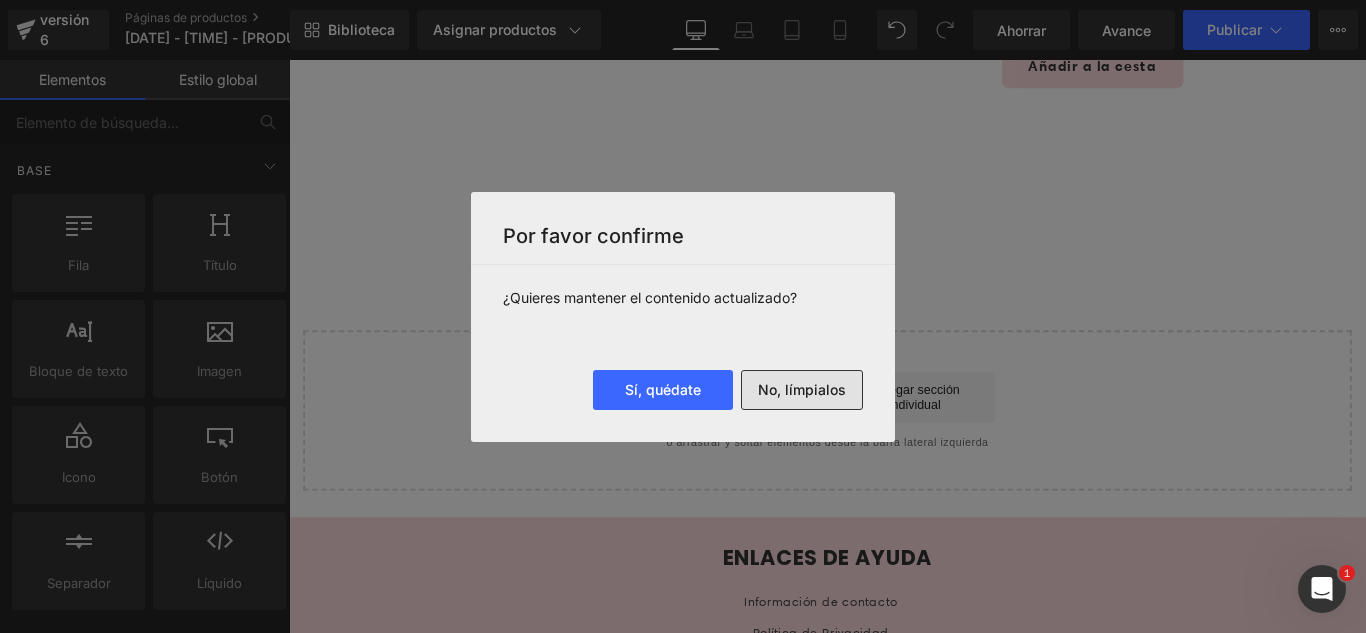 click on "No, límpialos" at bounding box center [802, 389] 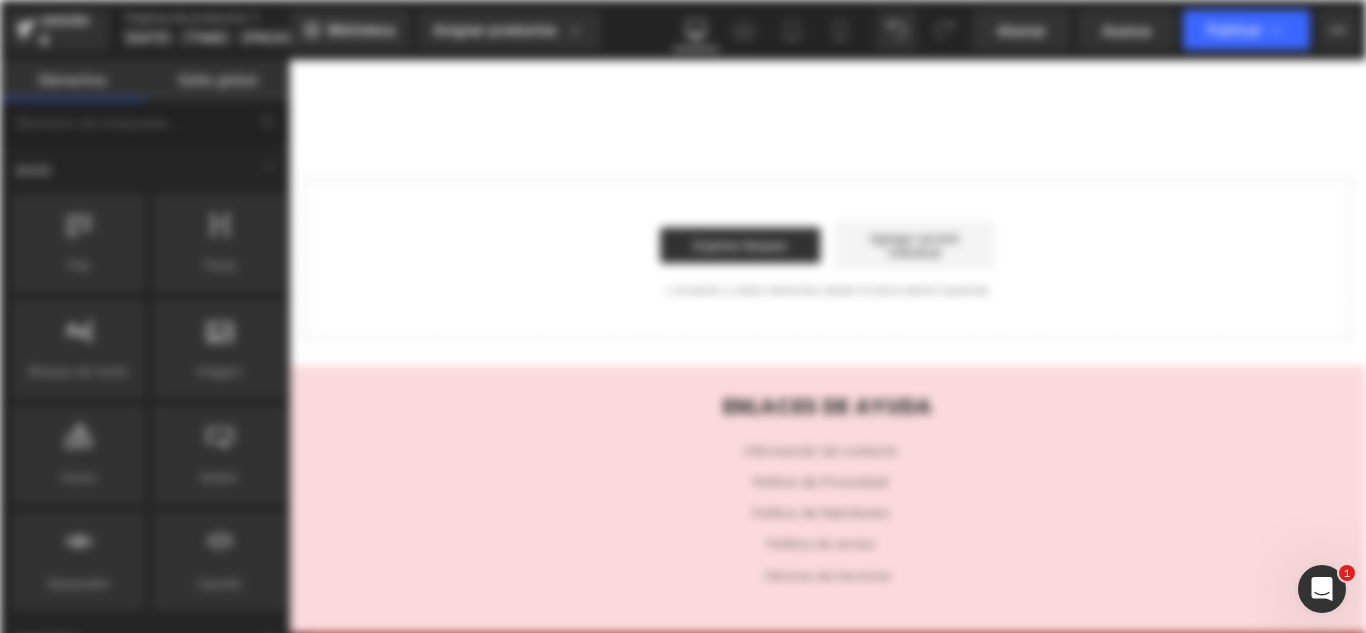 scroll, scrollTop: 0, scrollLeft: 0, axis: both 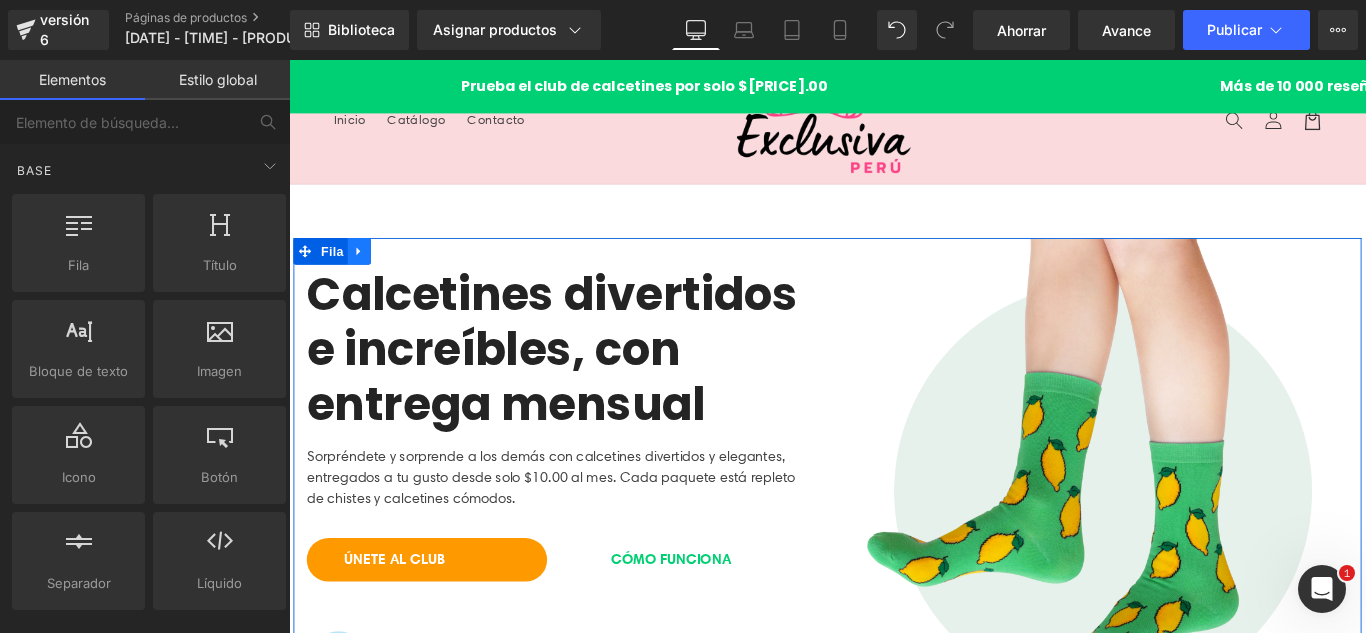 click 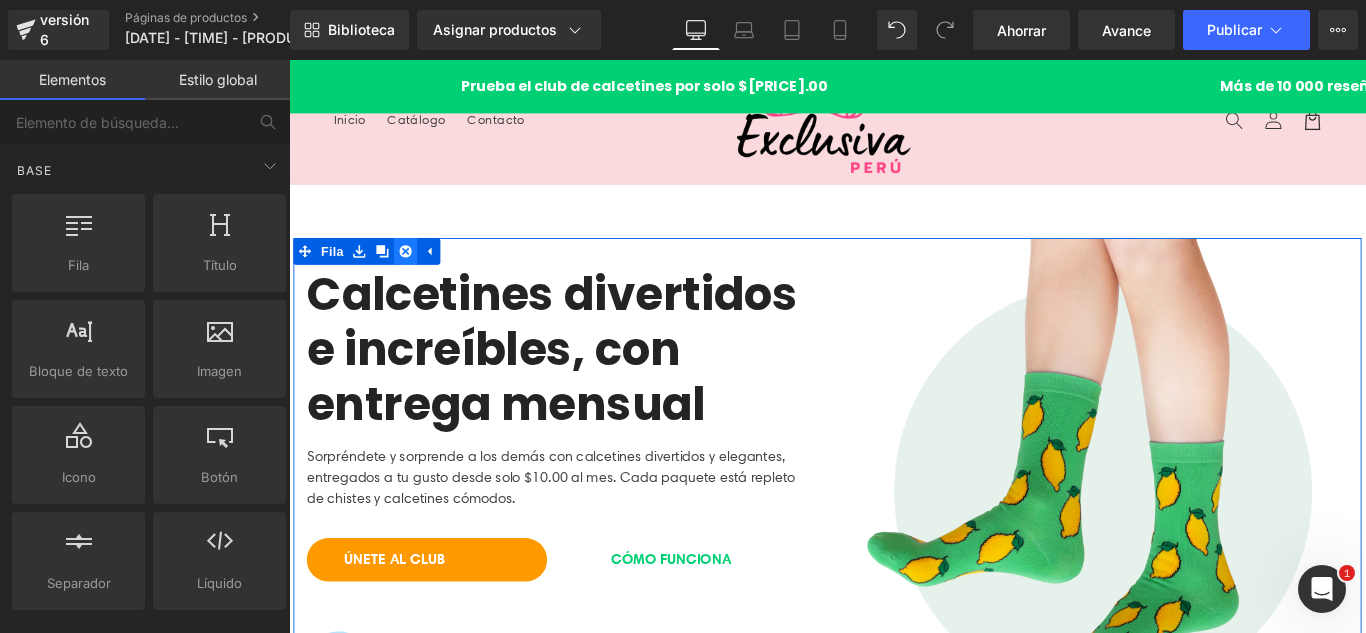 click 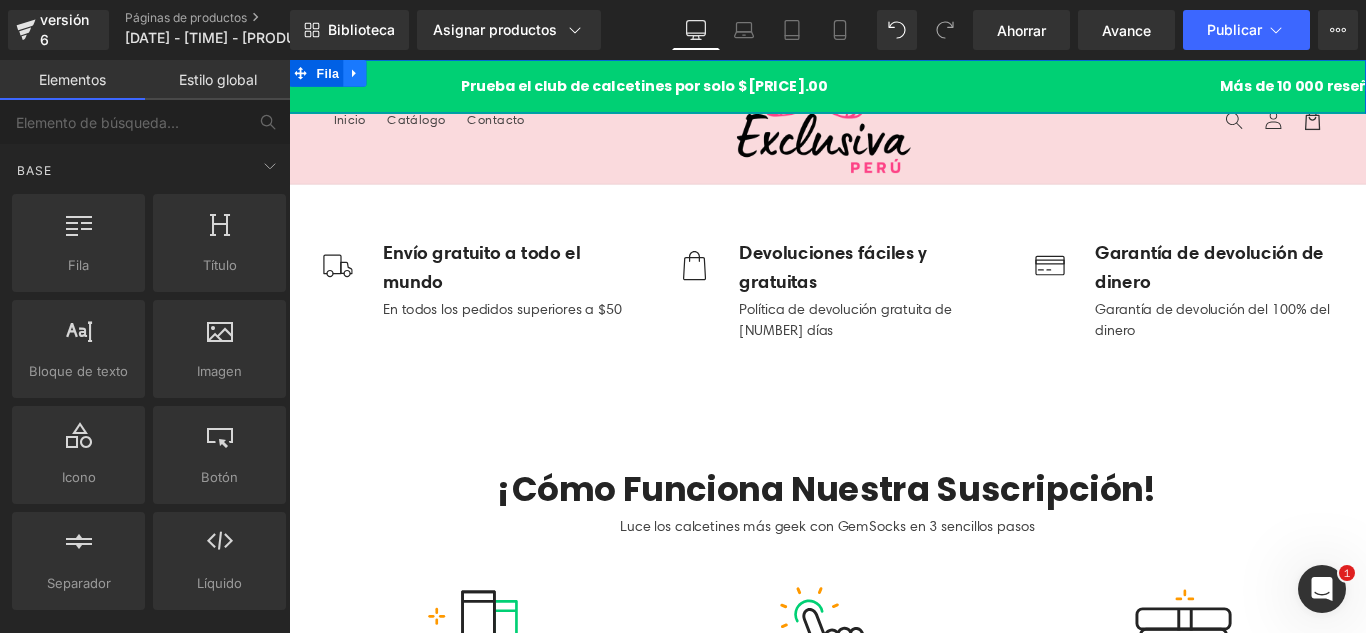 click 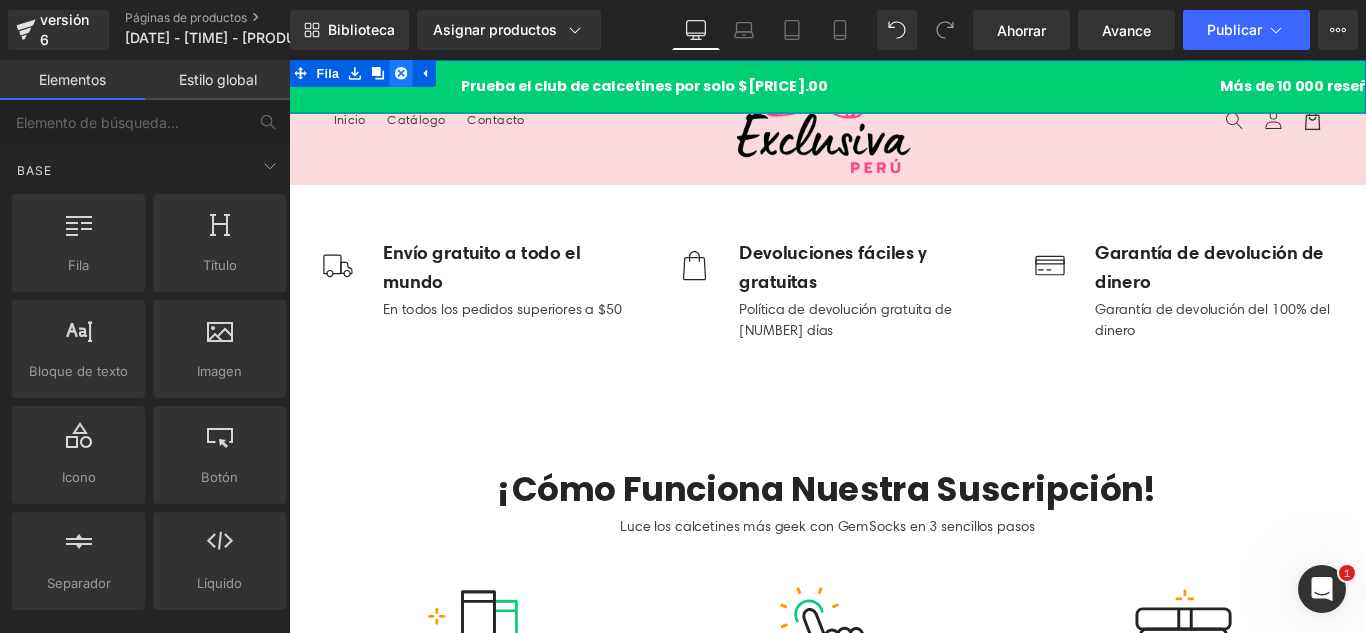 click at bounding box center [415, 75] 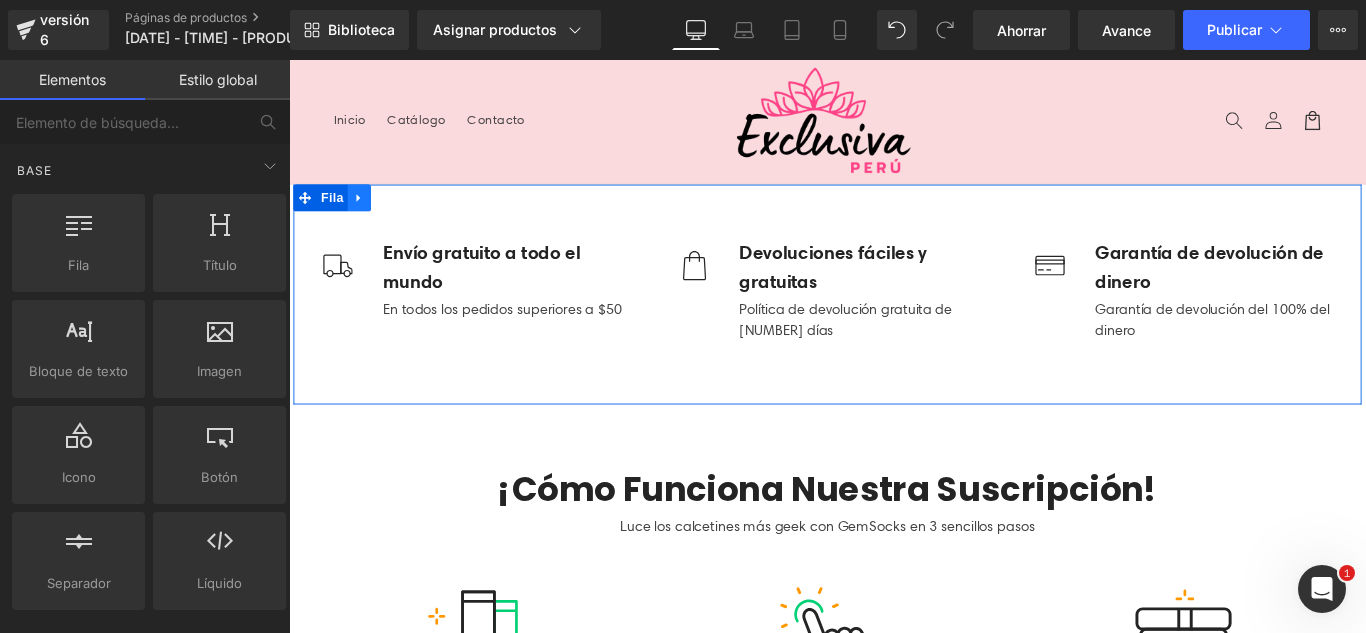 click 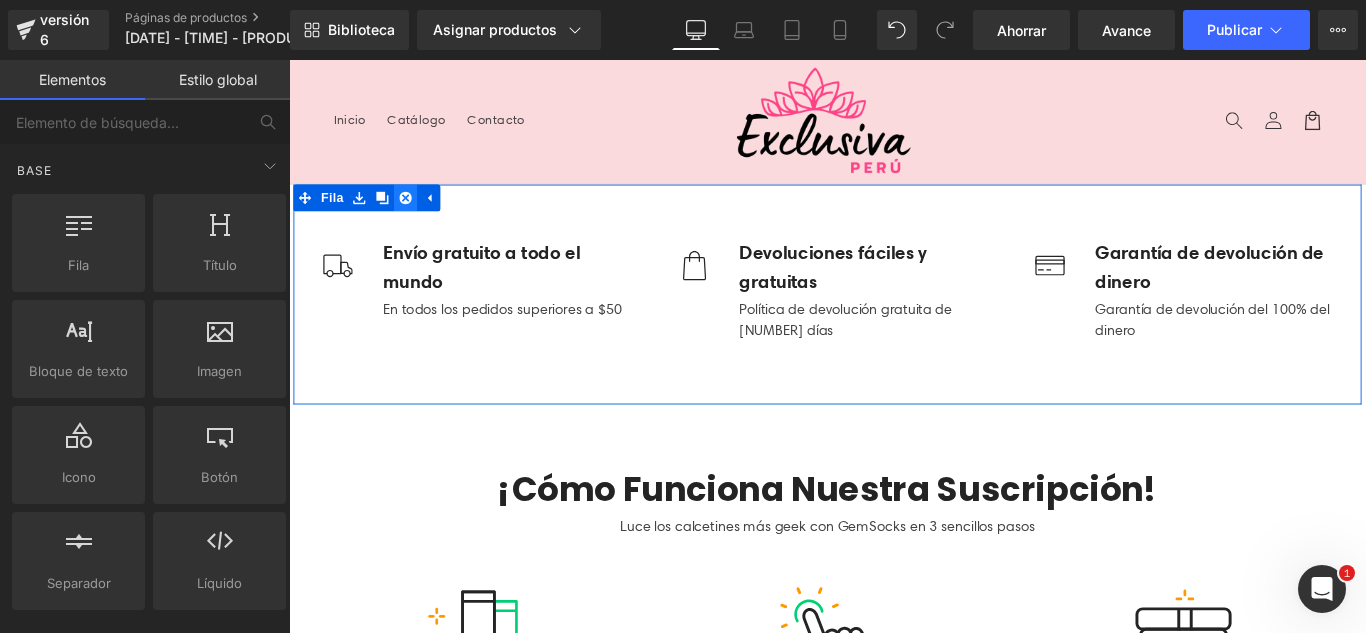 click at bounding box center (420, 215) 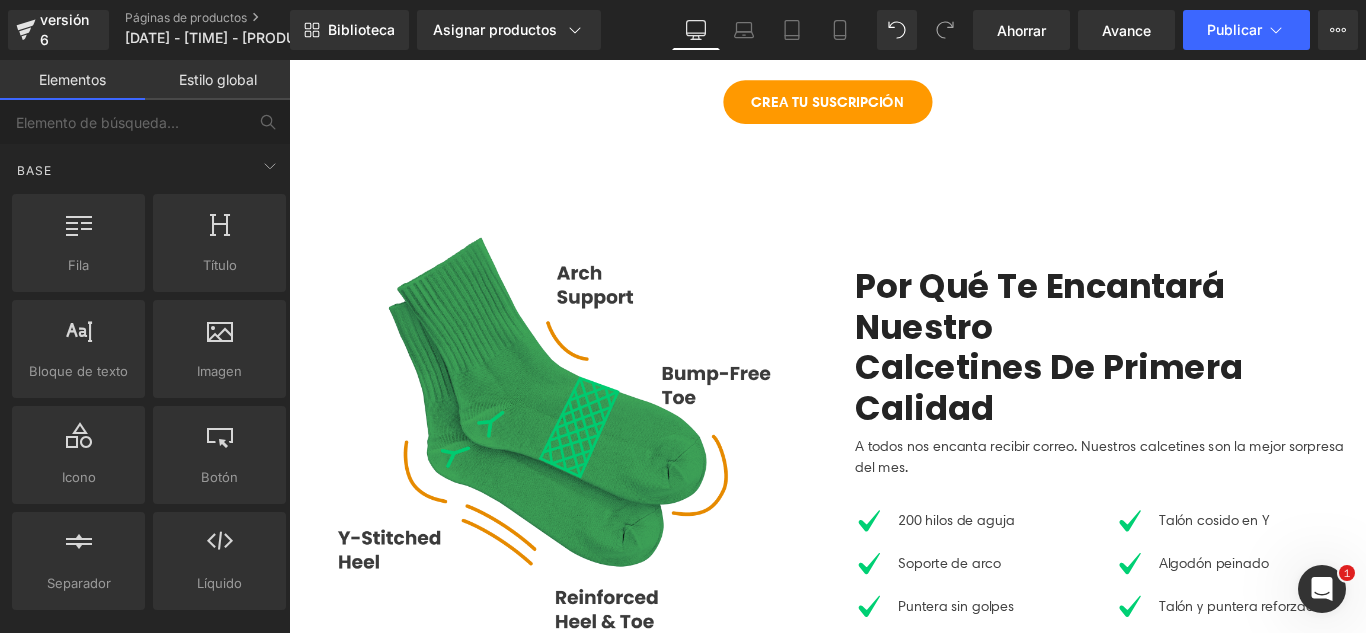 scroll, scrollTop: 800, scrollLeft: 0, axis: vertical 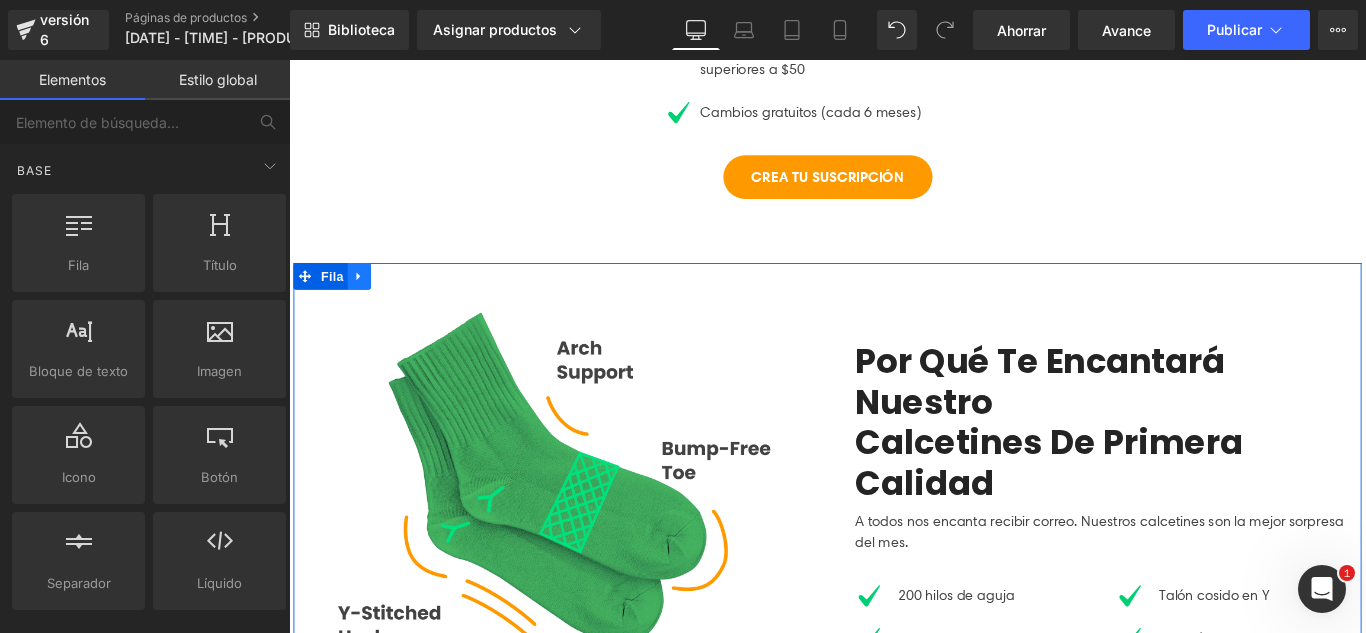 click at bounding box center (368, 303) 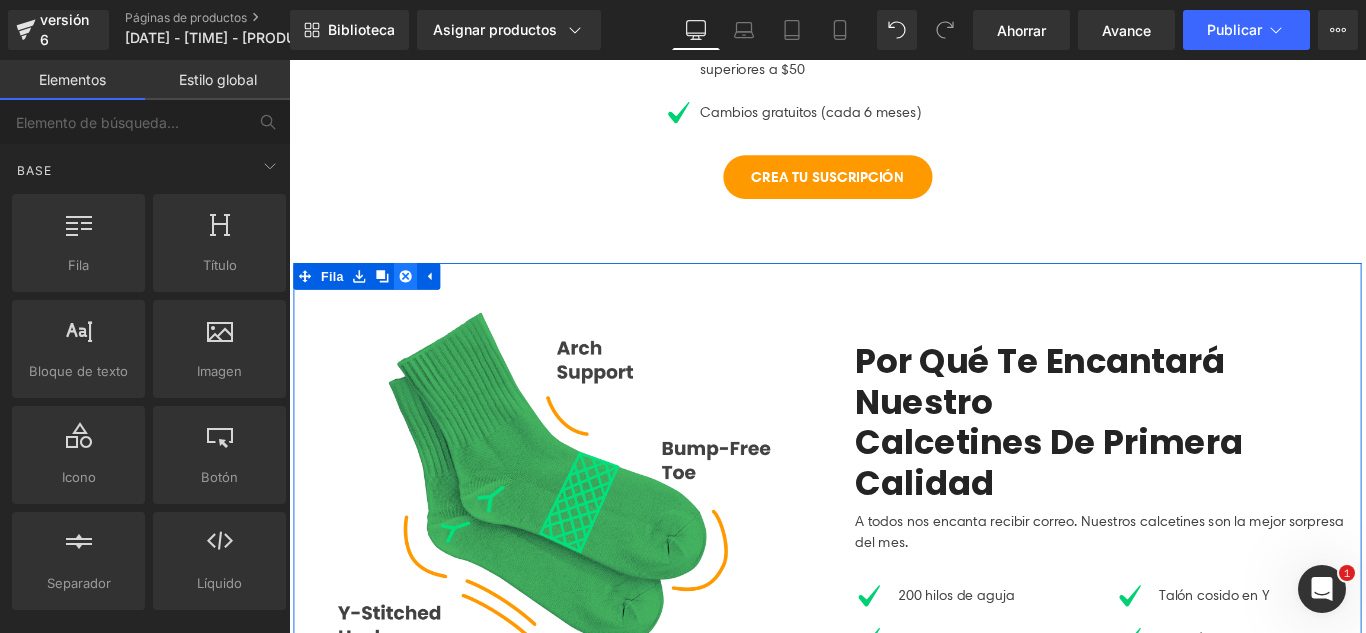 click 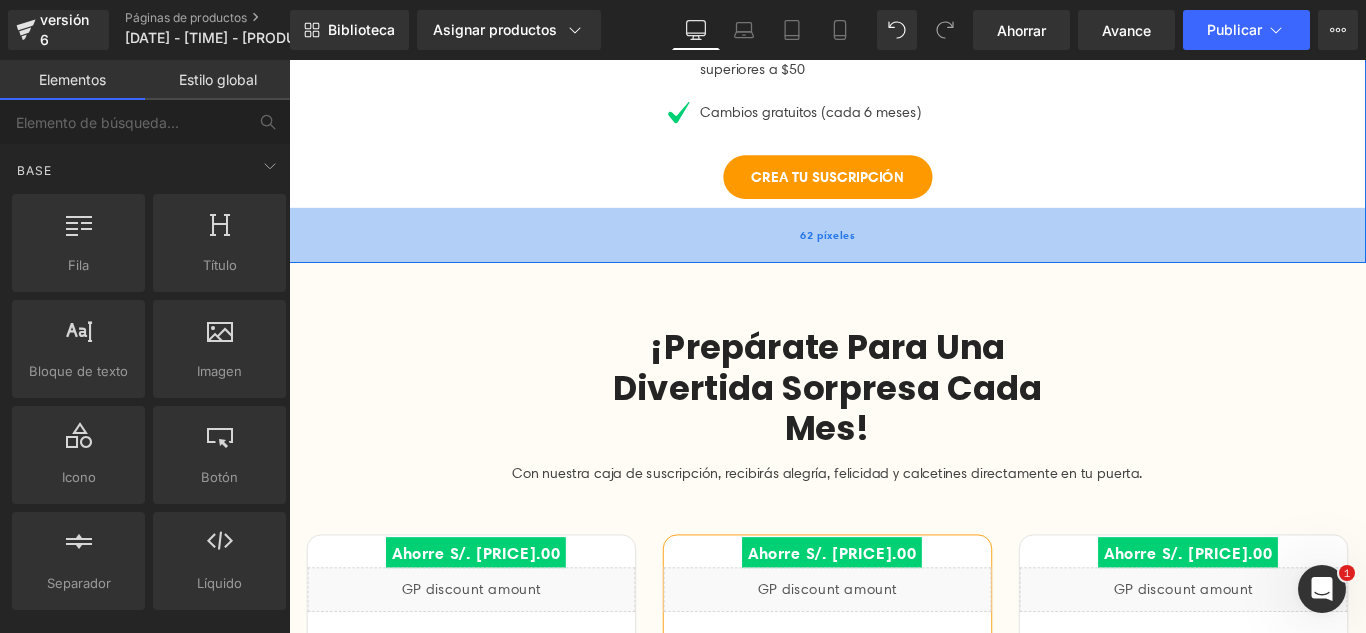click on "62 píxeles" at bounding box center [894, 257] 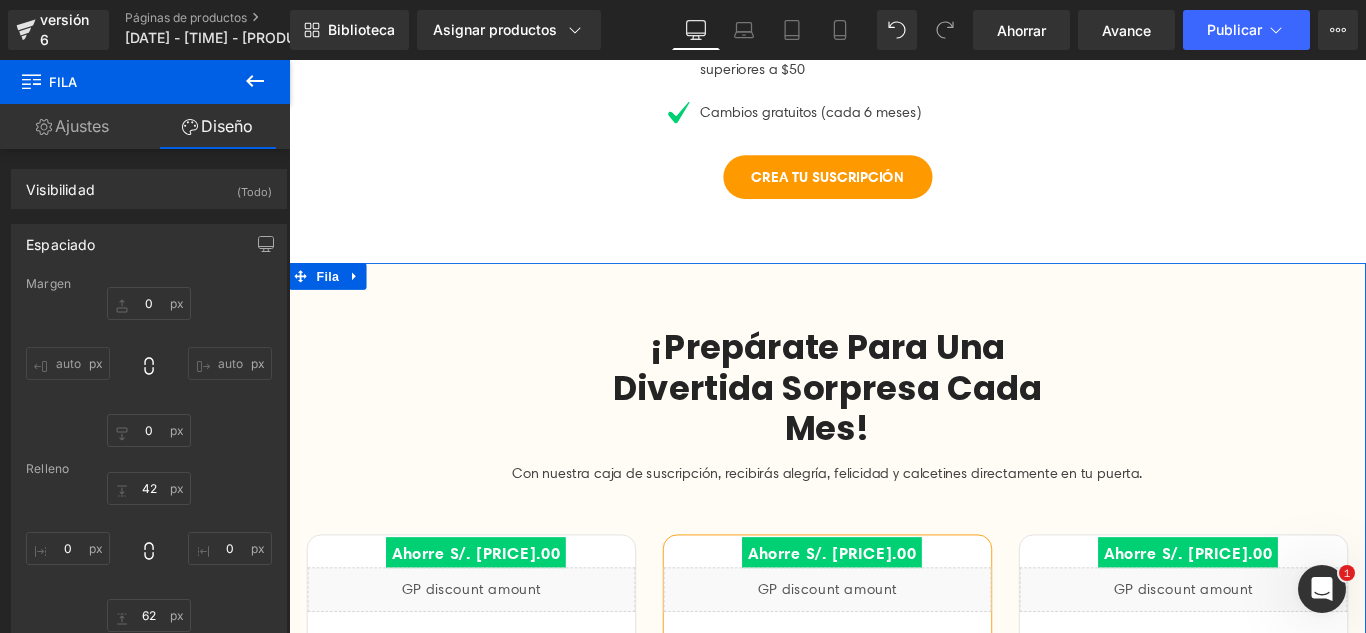 click 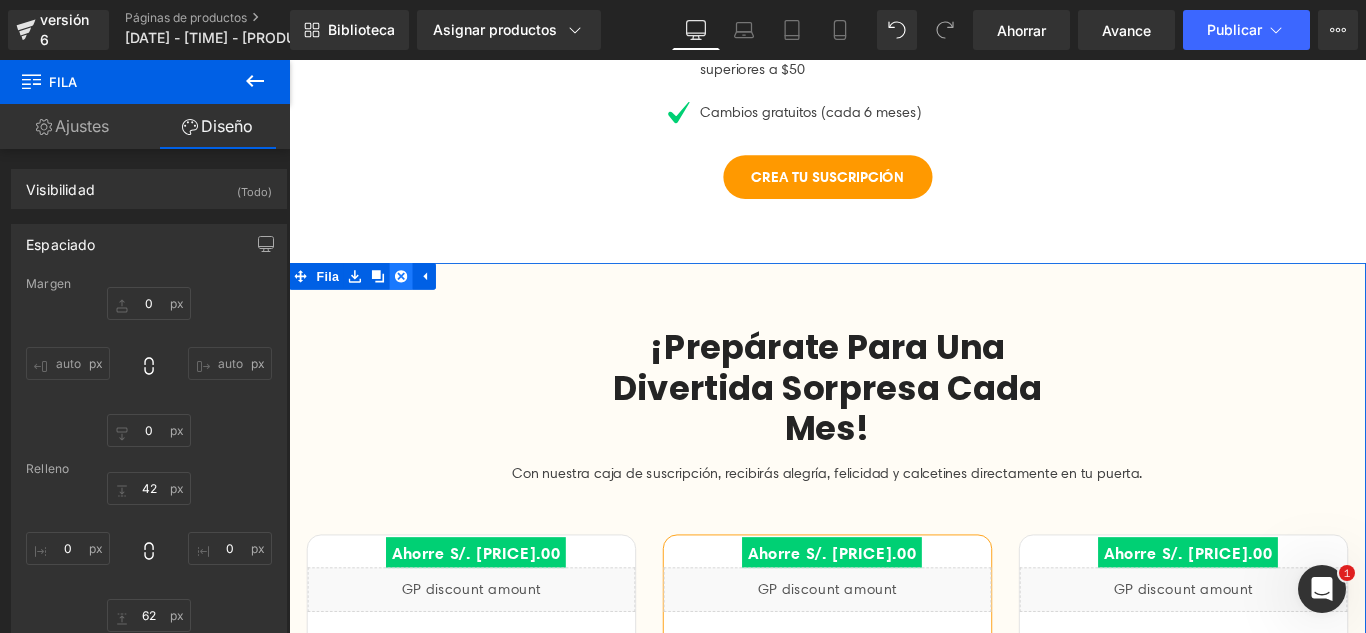click 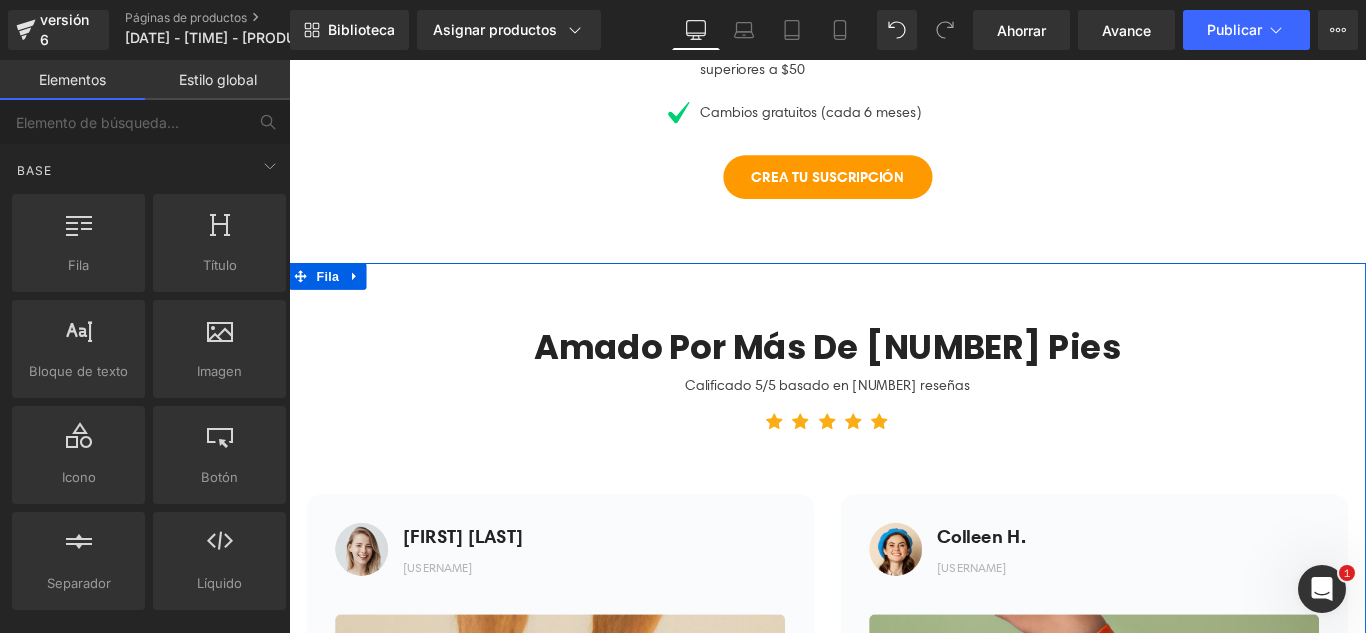 click 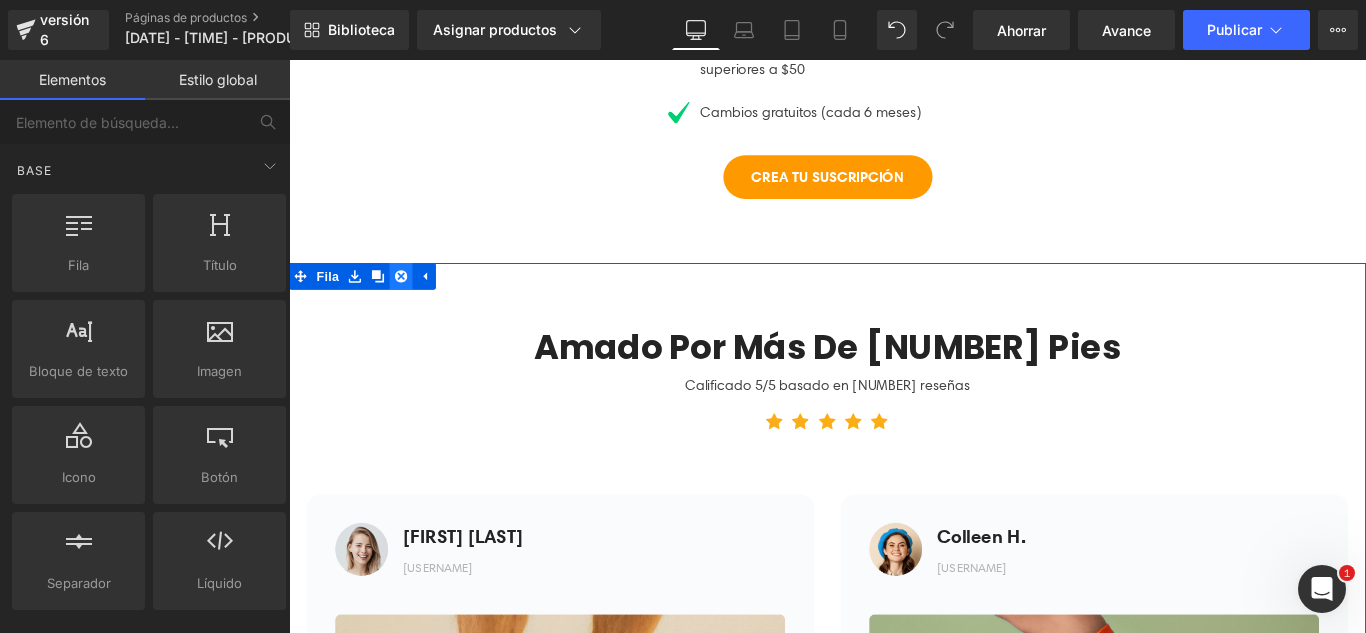 click 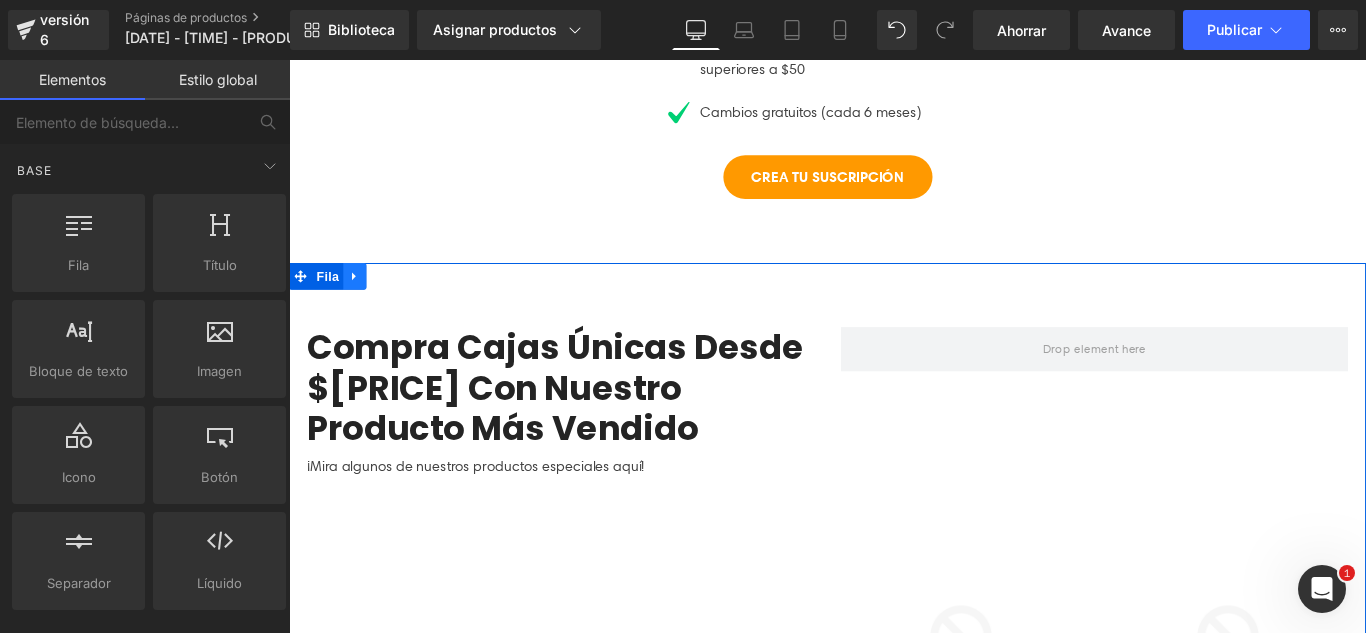 click at bounding box center (363, 303) 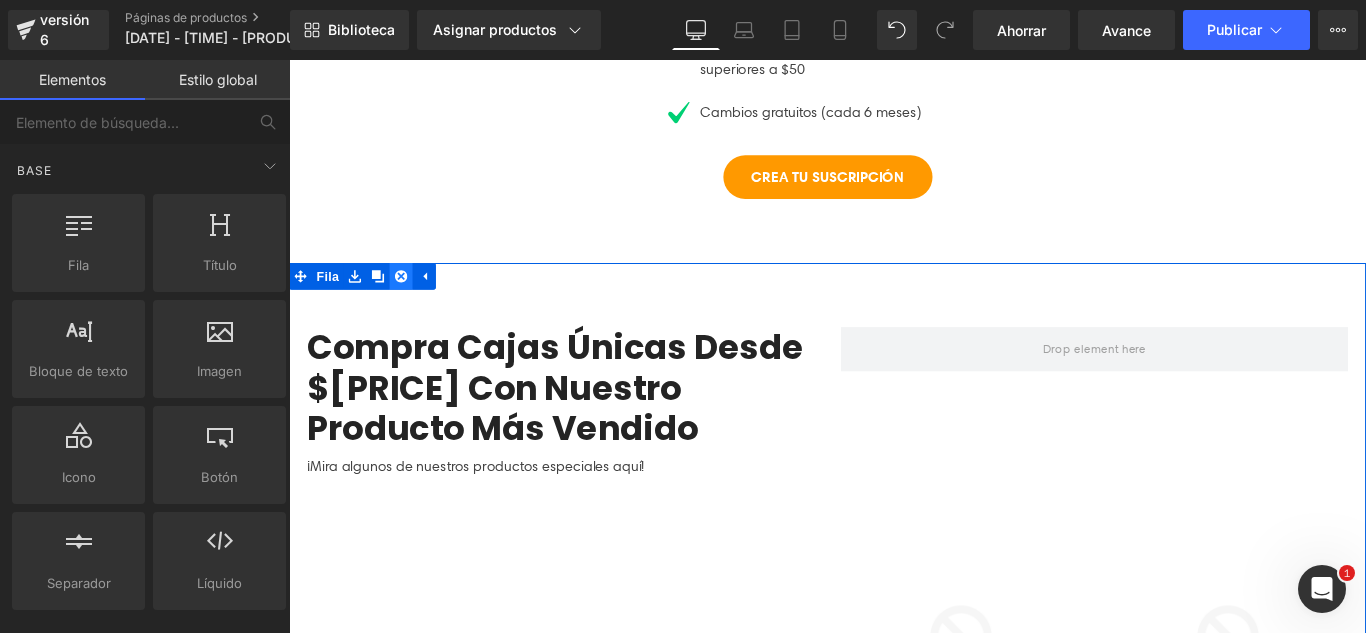 click 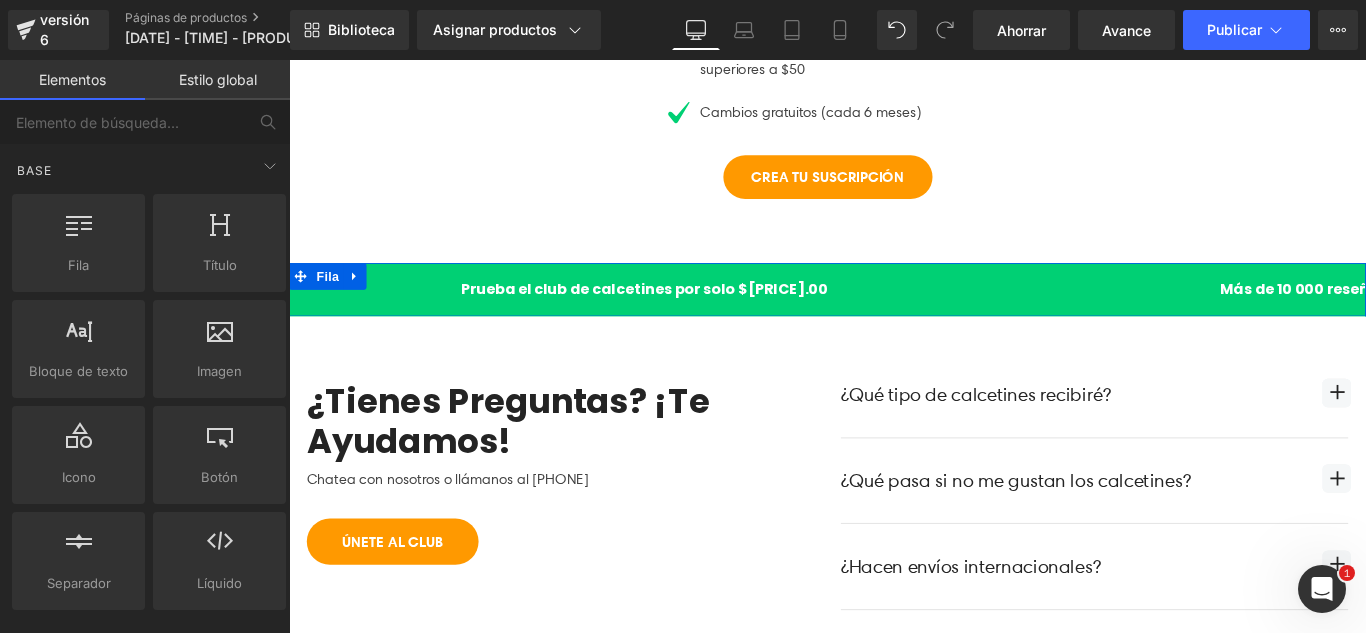click at bounding box center (363, 303) 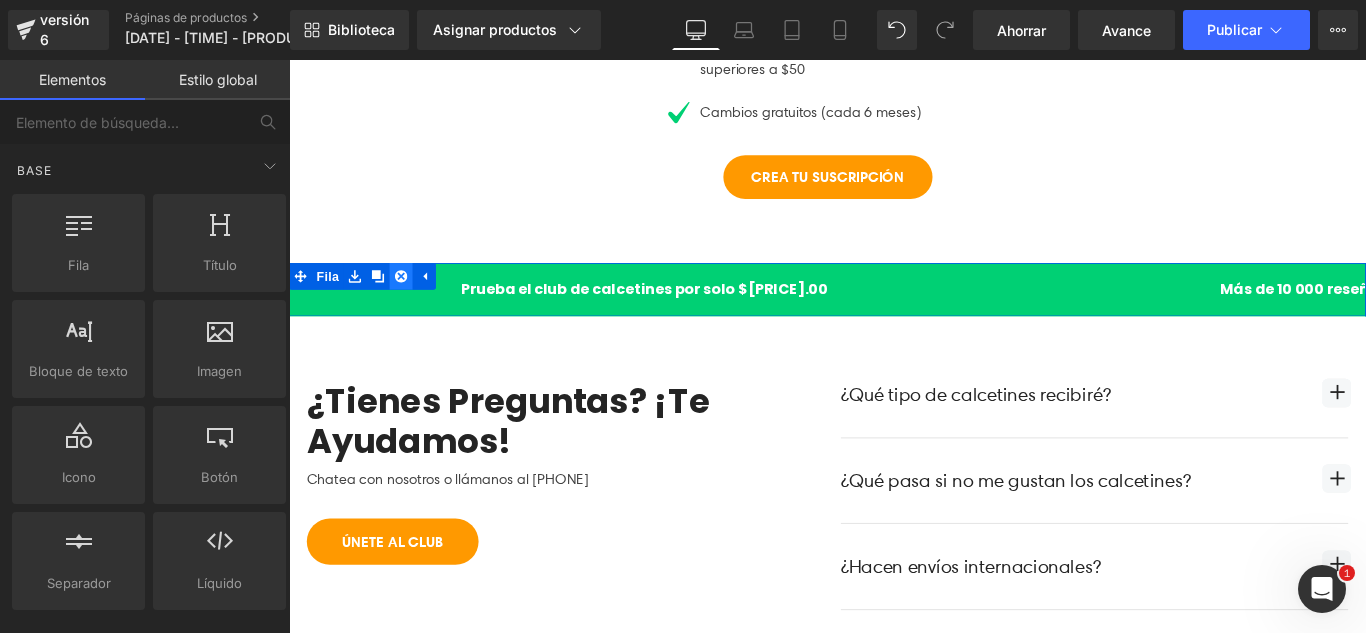 click 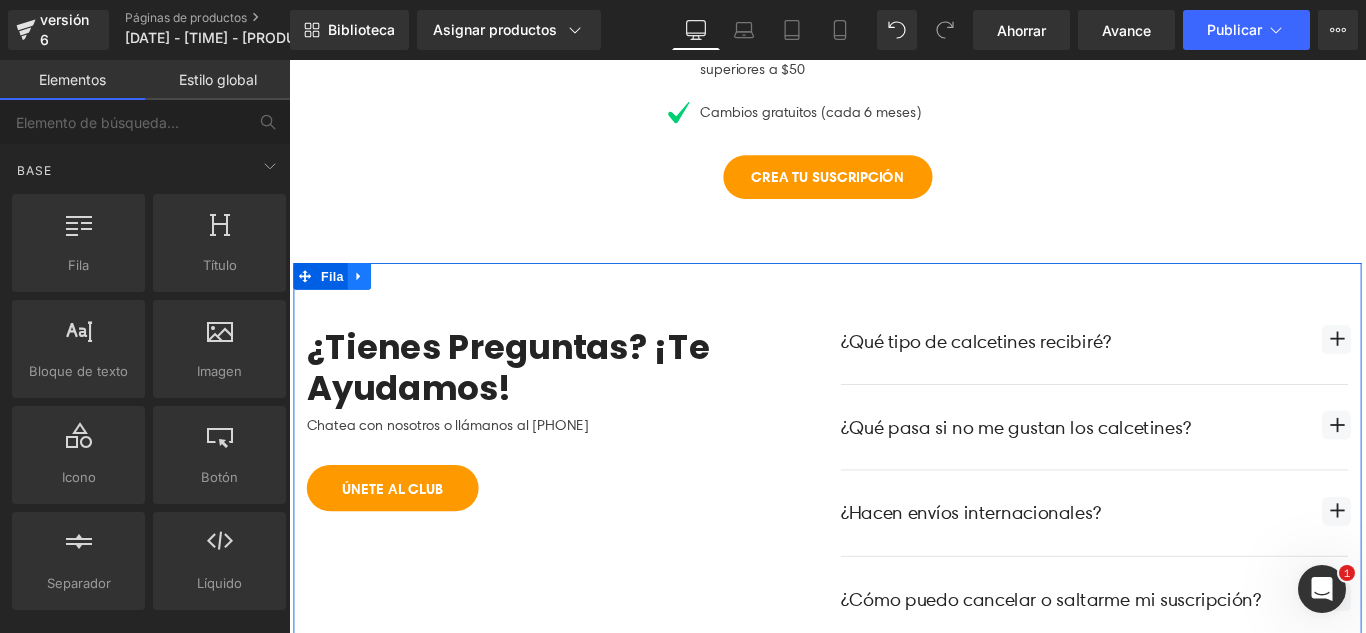 click 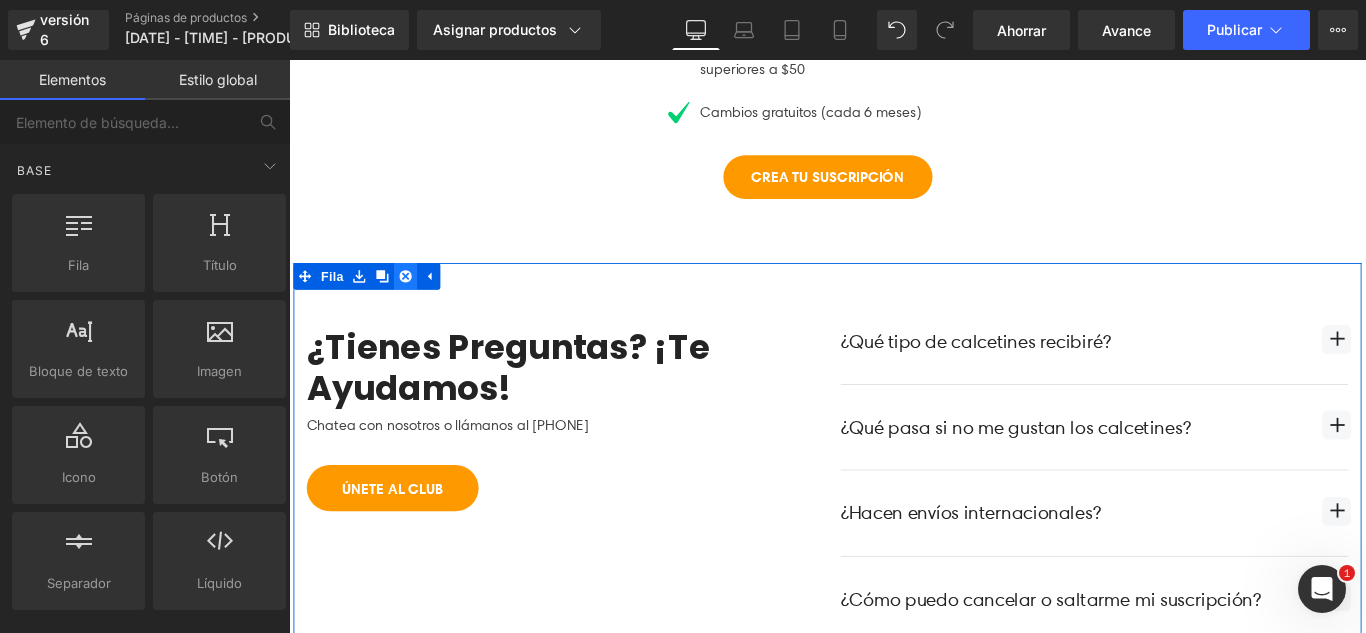click 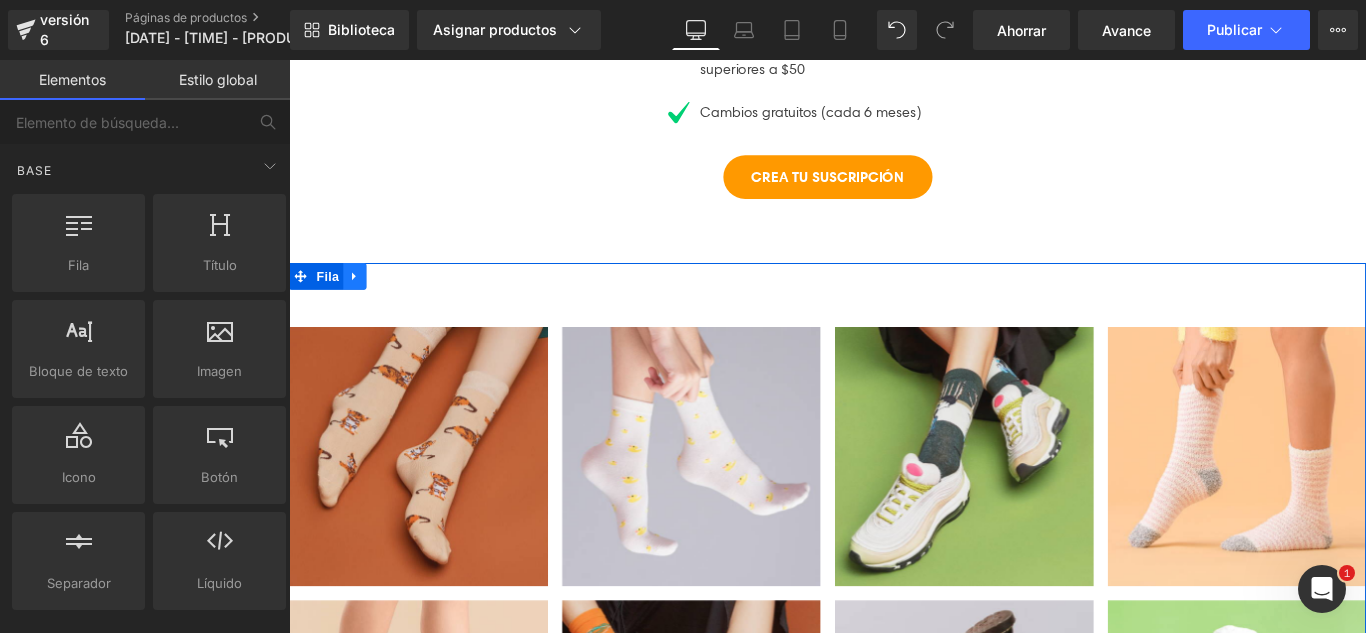 click 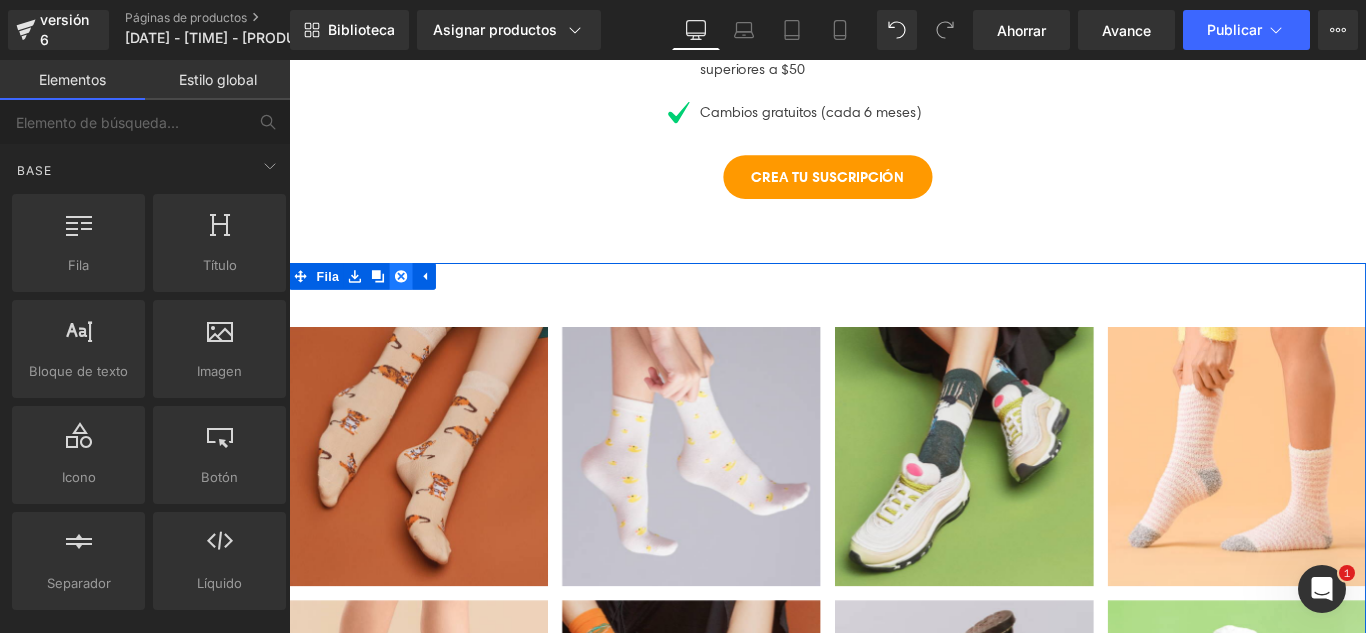 click 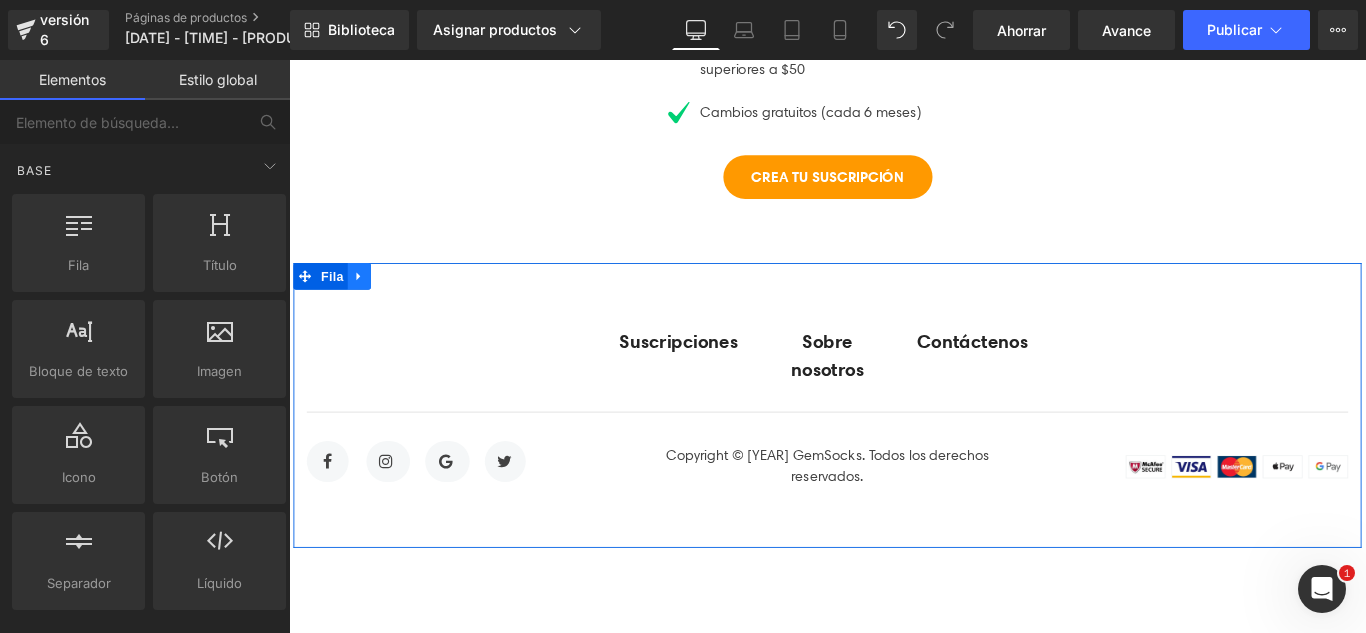 click 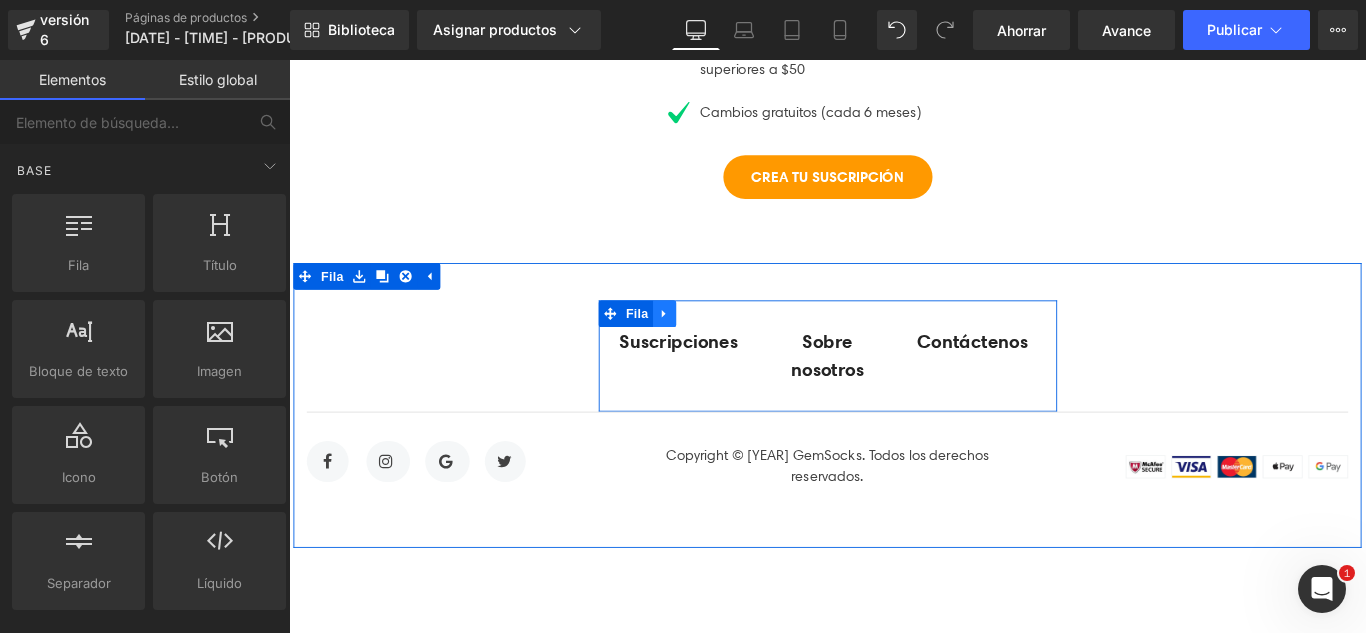 click at bounding box center (711, 345) 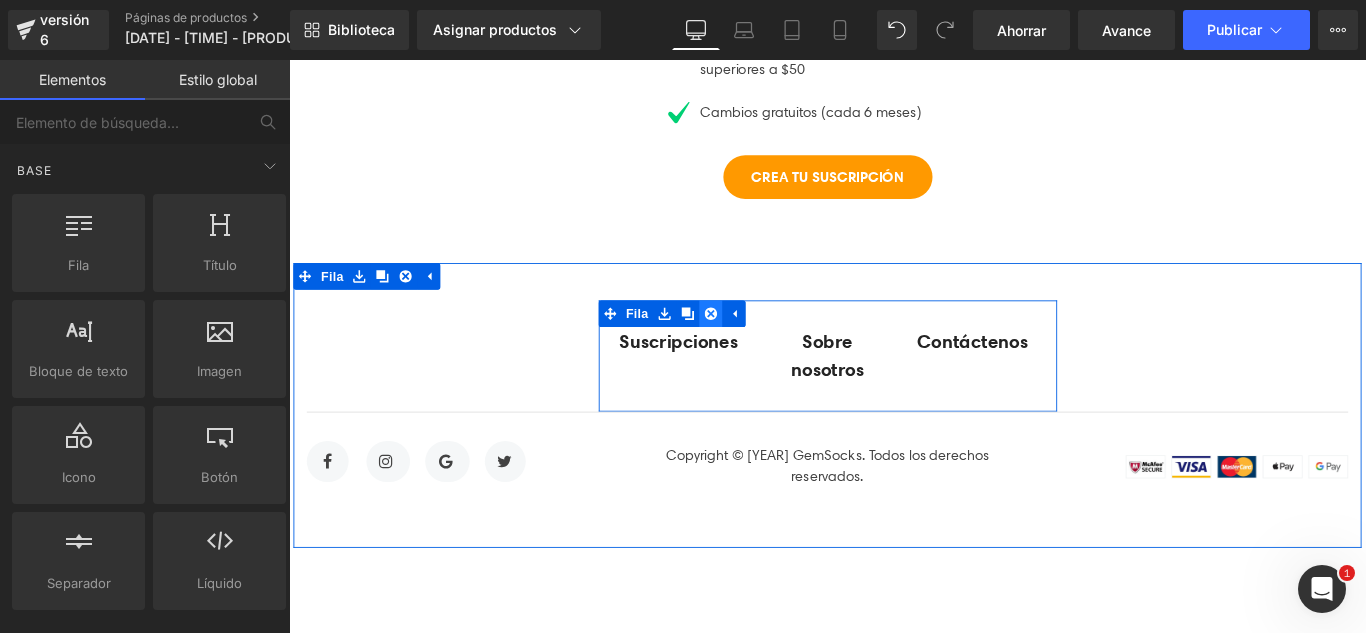 click 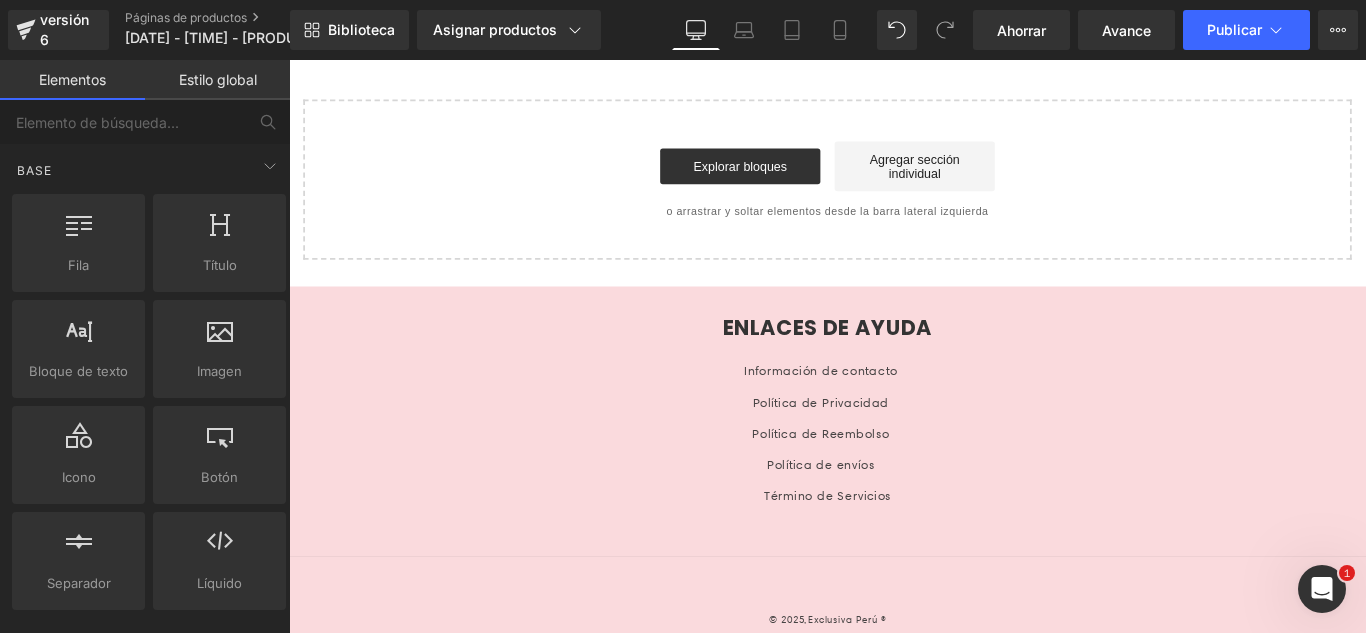 scroll, scrollTop: 1280, scrollLeft: 0, axis: vertical 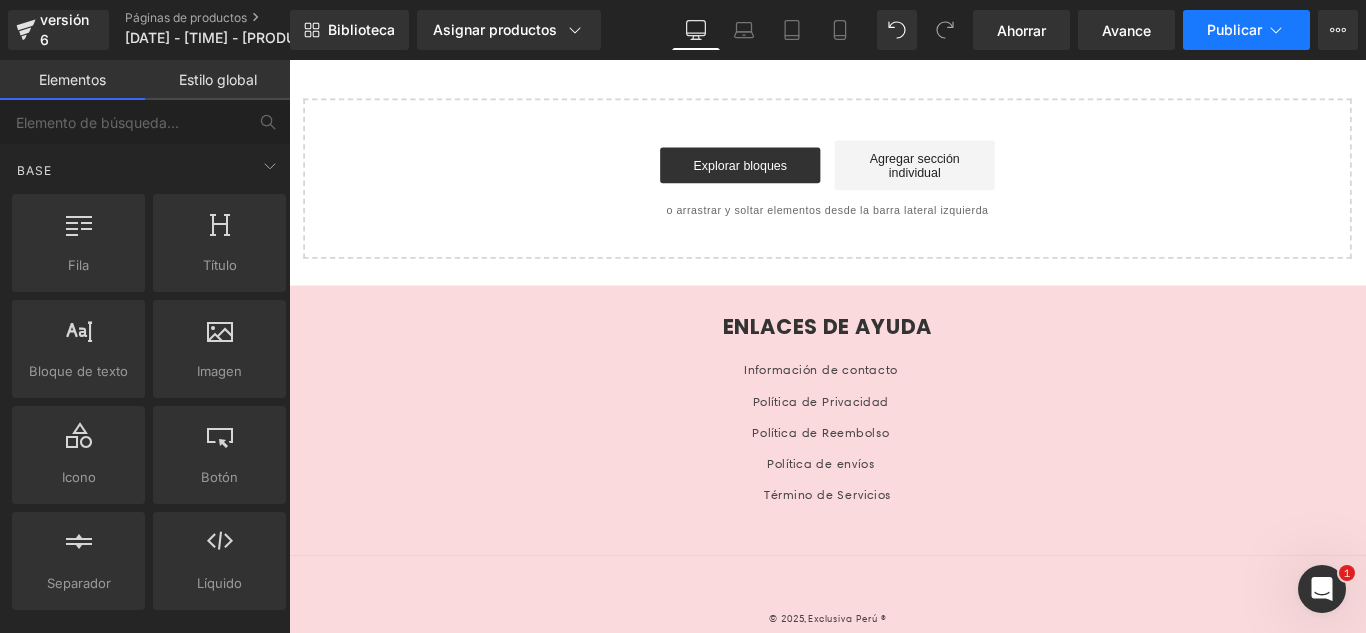 click on "Publicar" at bounding box center [1234, 29] 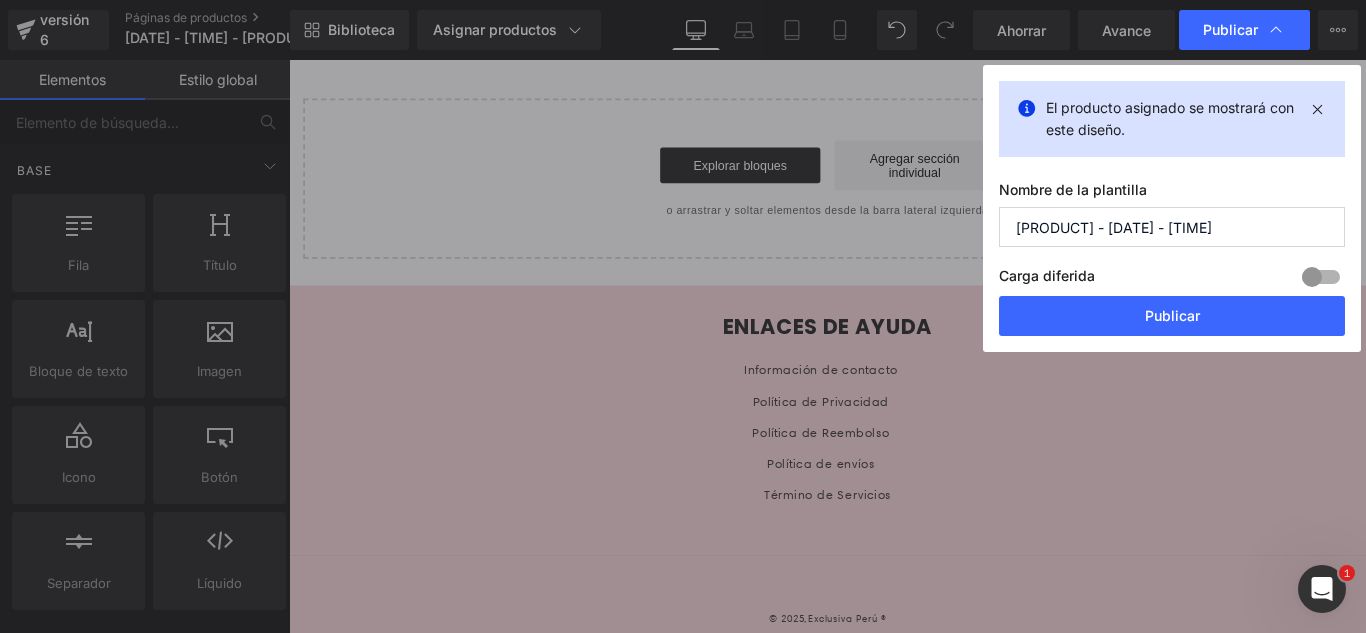 click on "[PRODUCT] - [DATE] - [TIME]" at bounding box center (1172, 227) 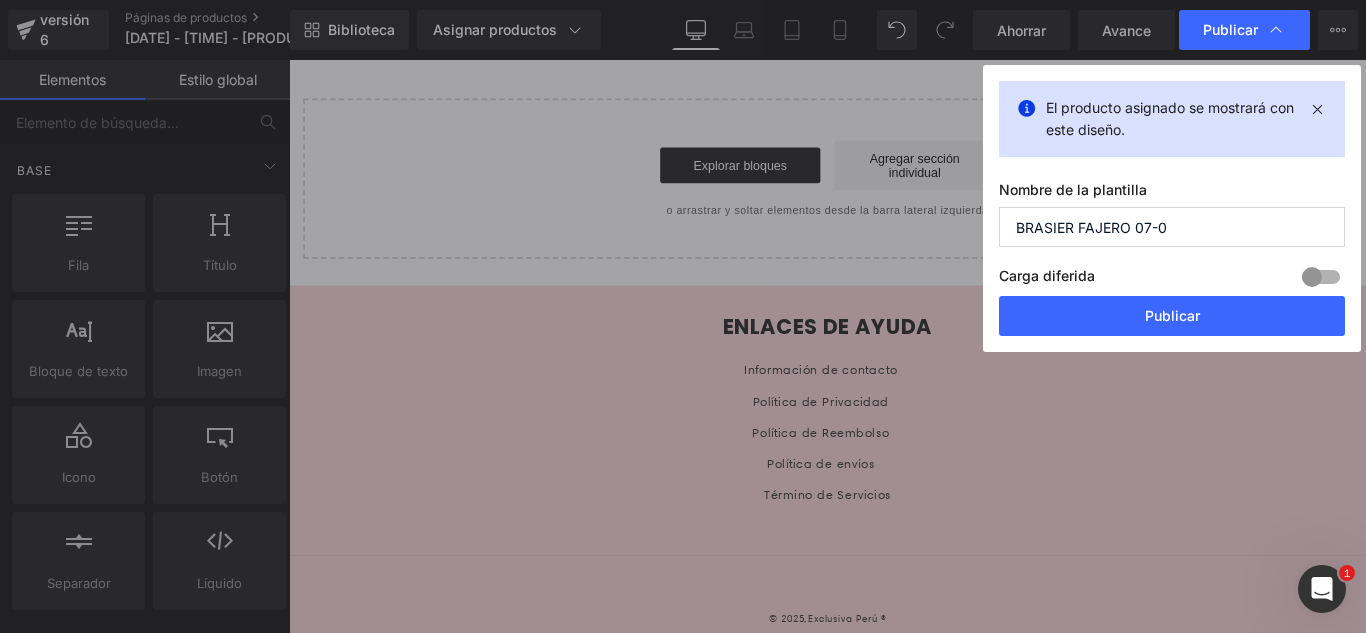 type on "BRASIER FAJERO 07-08" 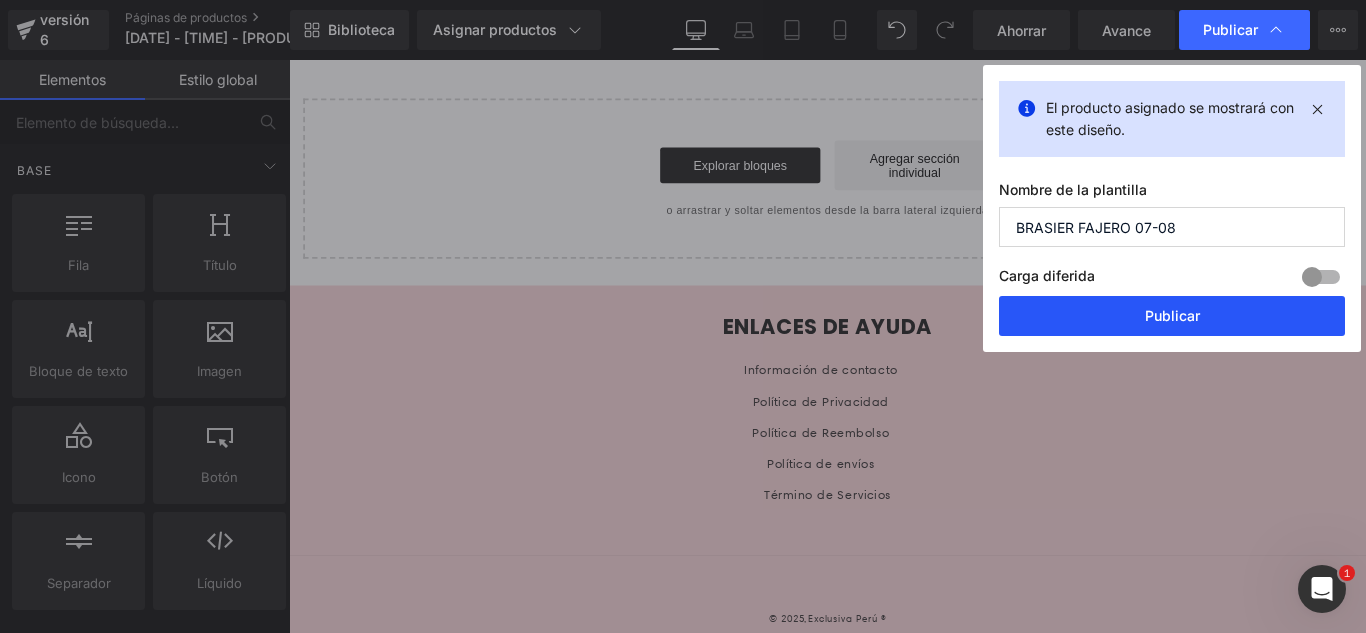 click on "Publicar" at bounding box center (1172, 316) 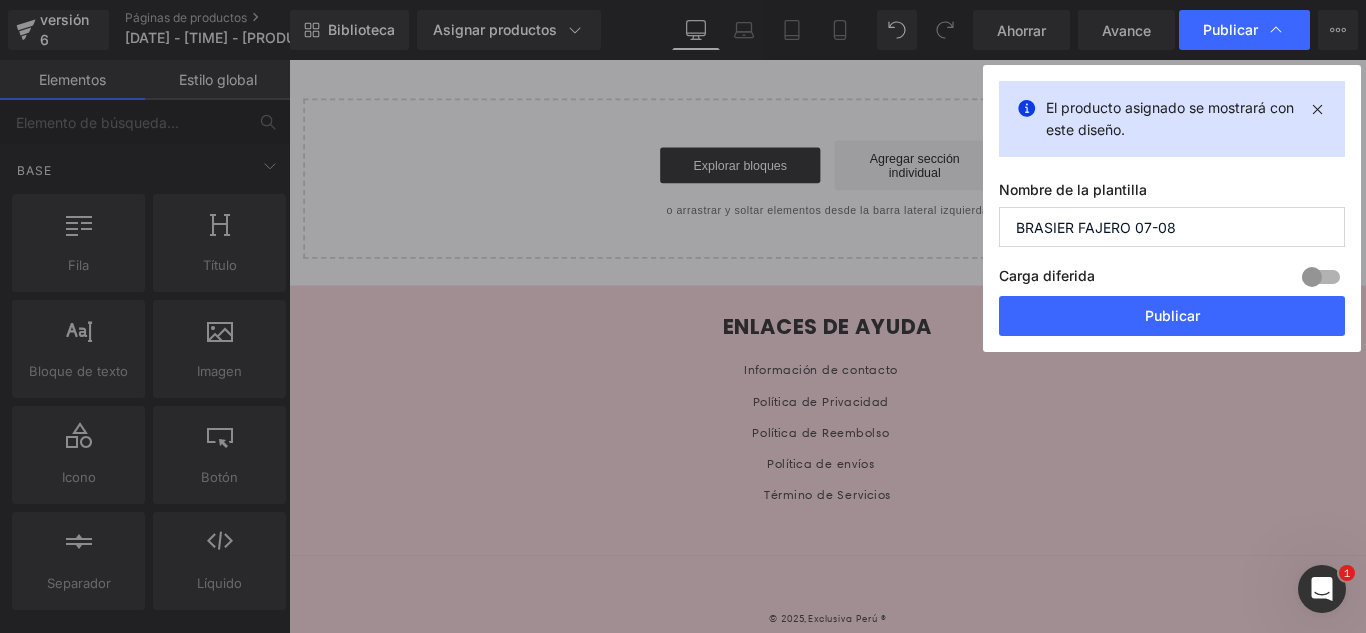 drag, startPoint x: 1469, startPoint y: 390, endPoint x: 1290, endPoint y: 363, distance: 181.02486 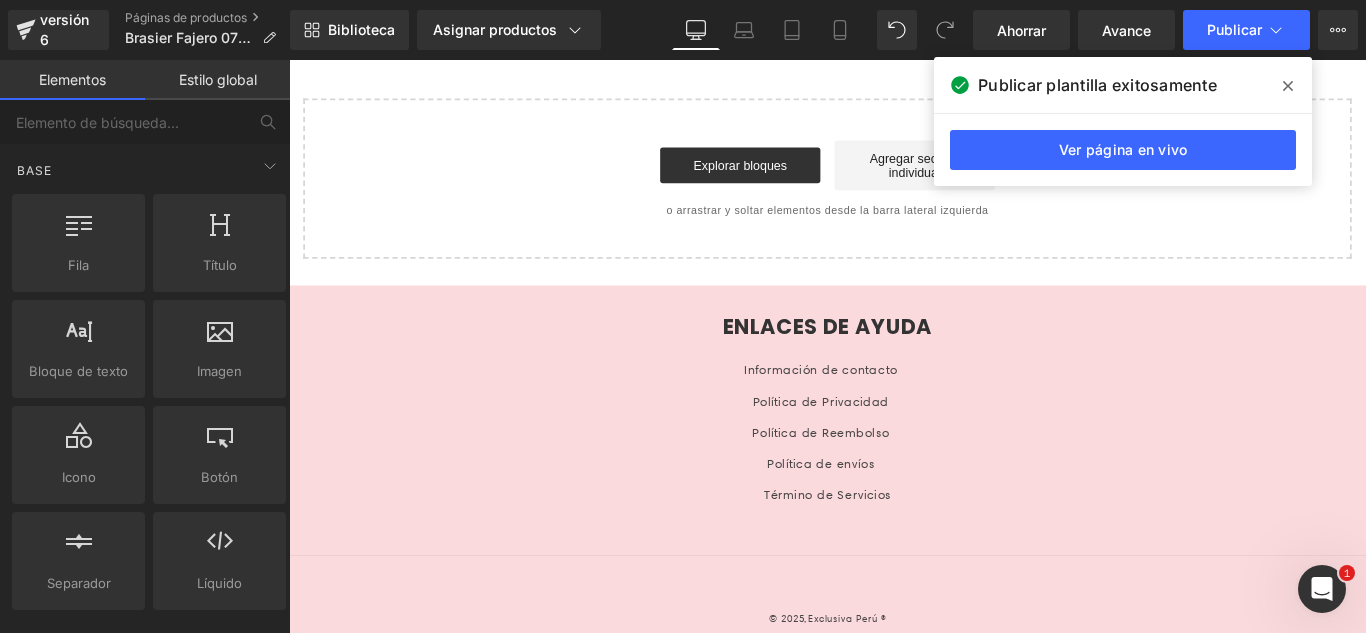 click at bounding box center (1288, 86) 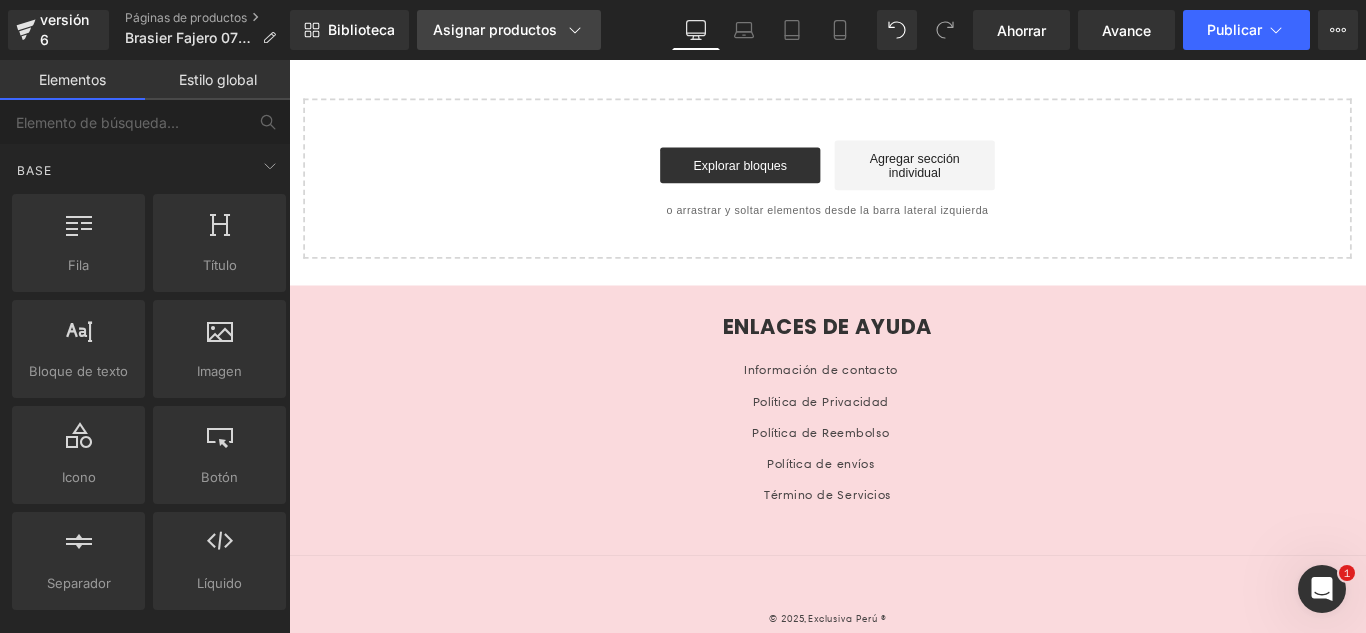 click on "Asignar productos" at bounding box center (495, 29) 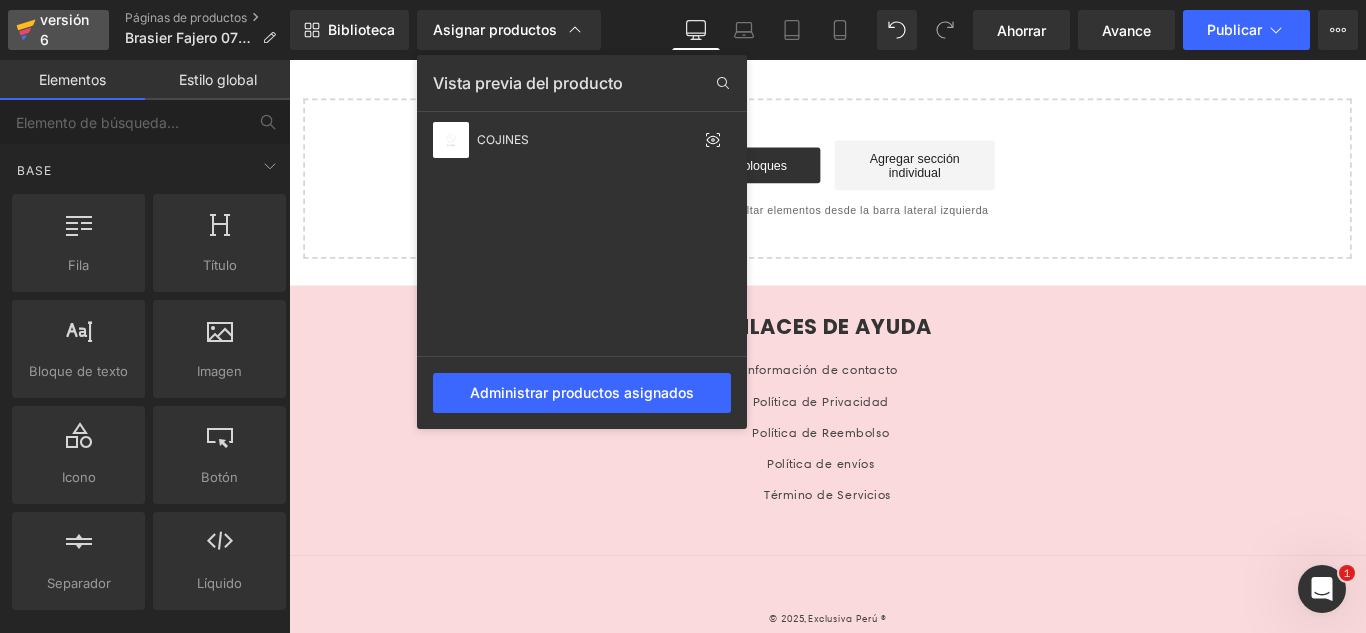 click 